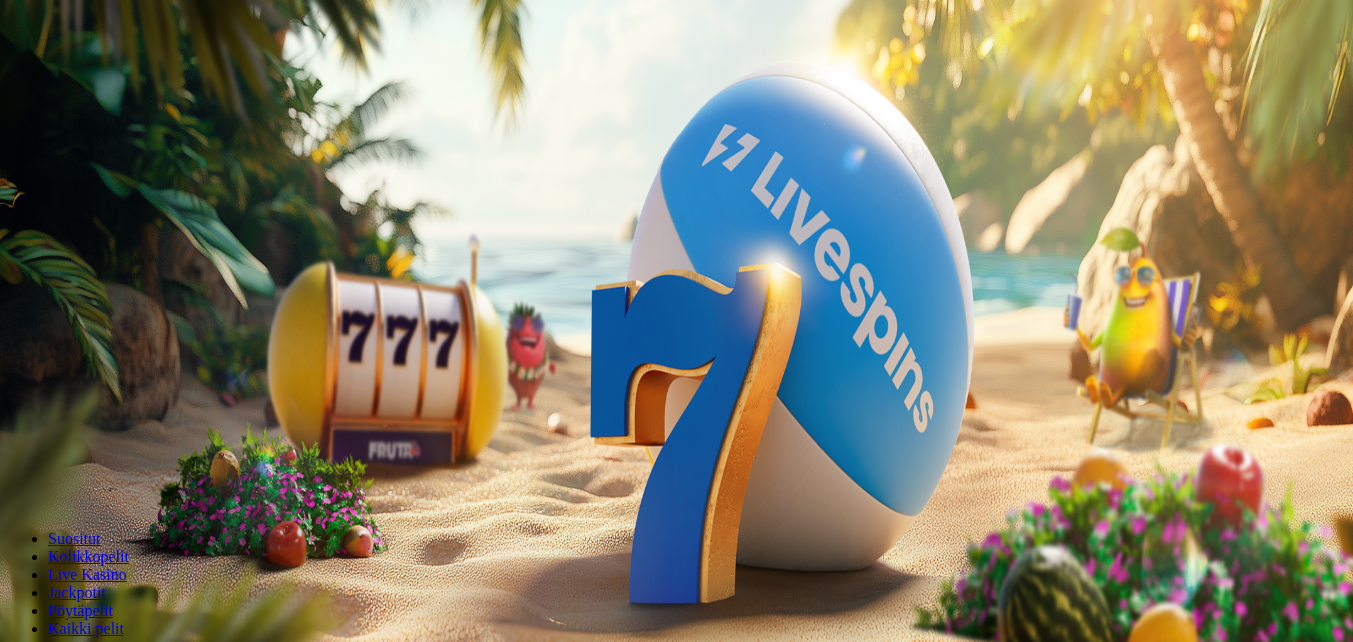 scroll, scrollTop: 0, scrollLeft: 0, axis: both 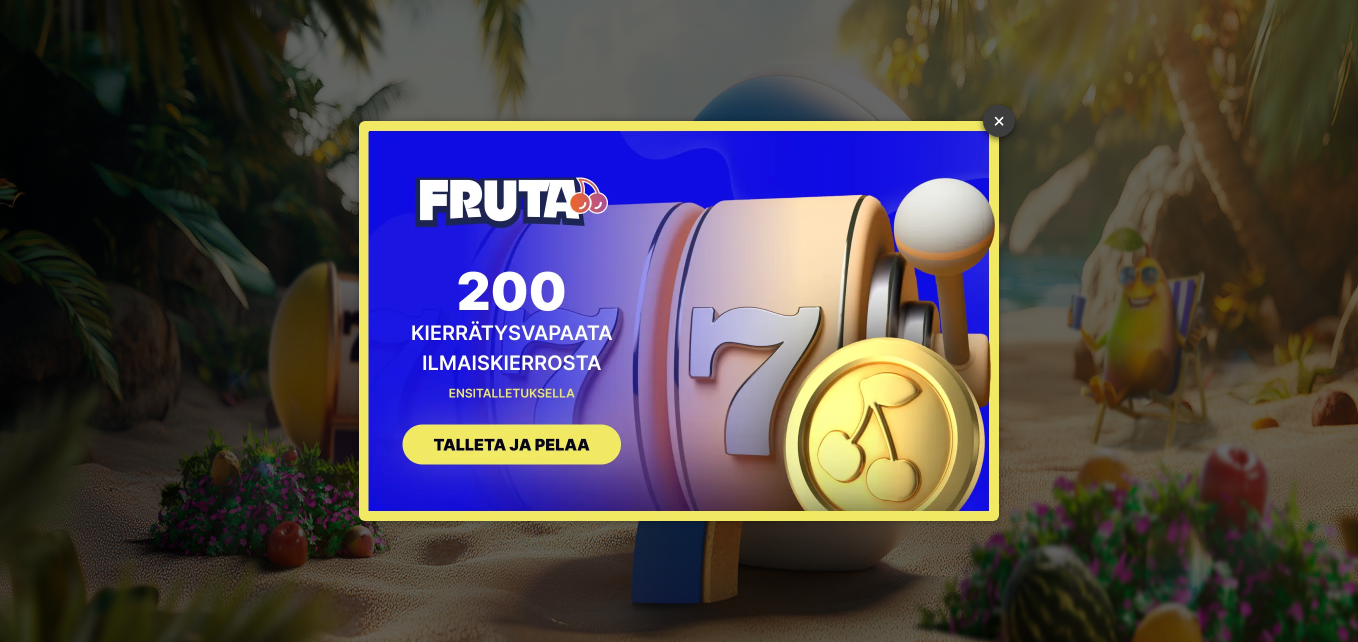 click on "×" at bounding box center [999, 121] 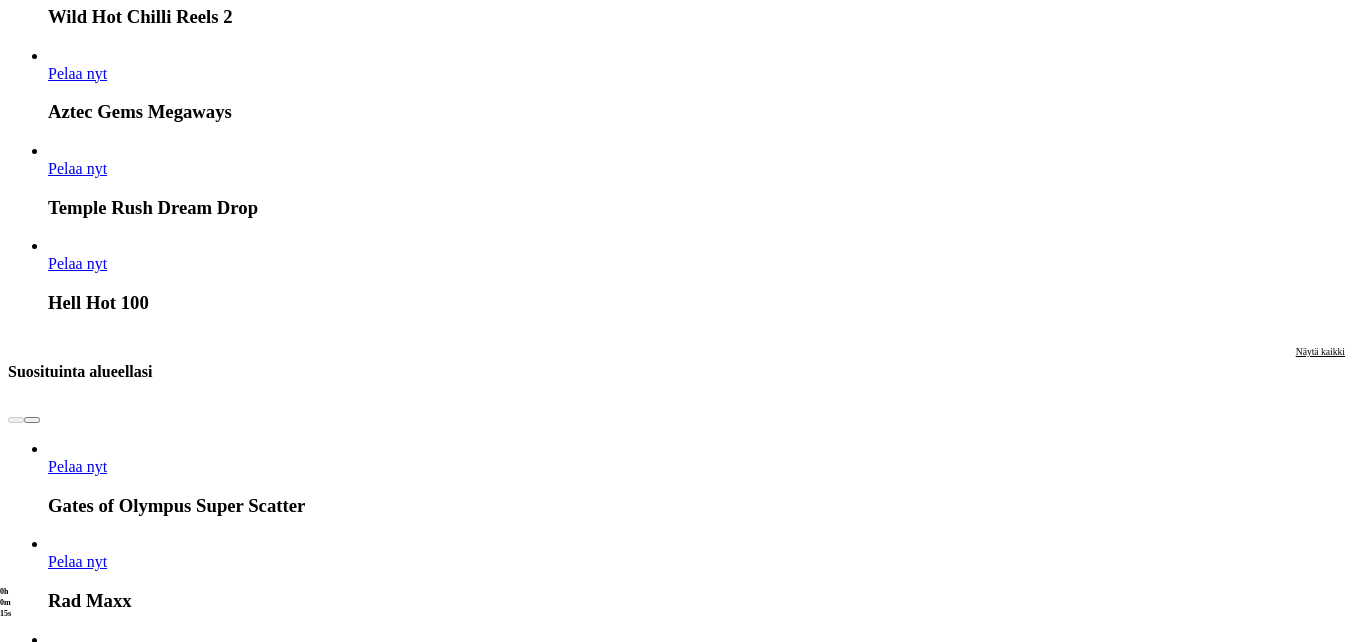 scroll, scrollTop: 1900, scrollLeft: 0, axis: vertical 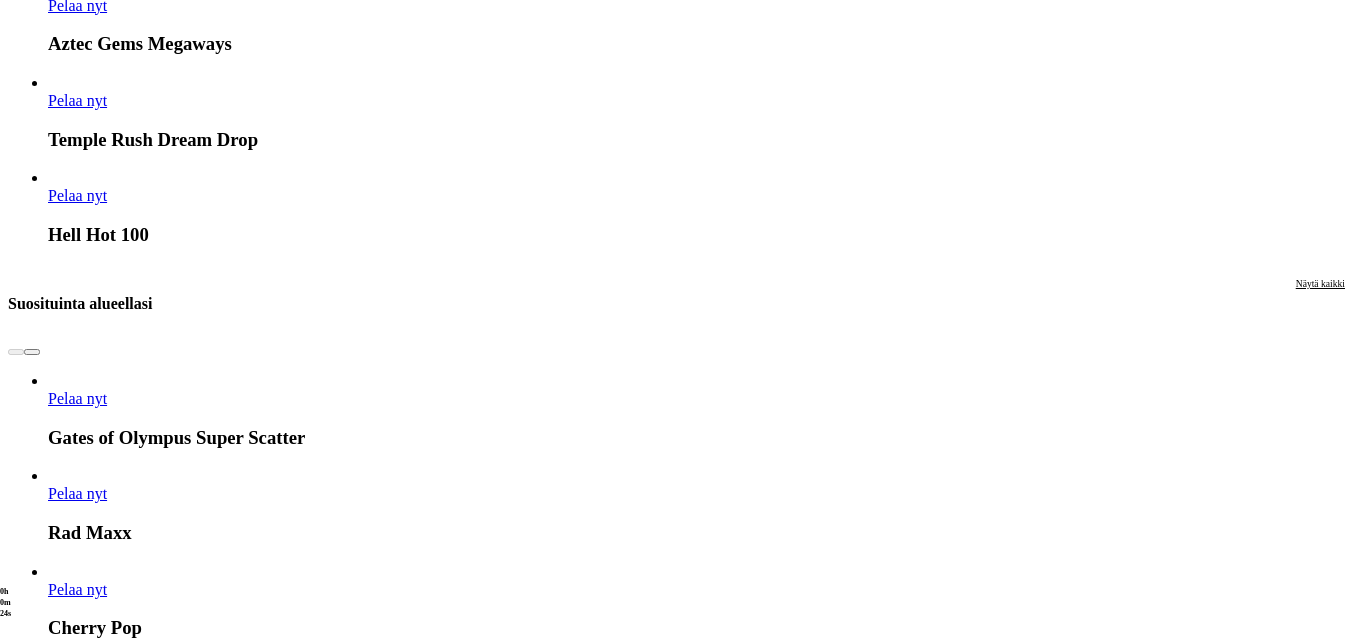 click on "Pelaa nyt" at bounding box center (77, 16256) 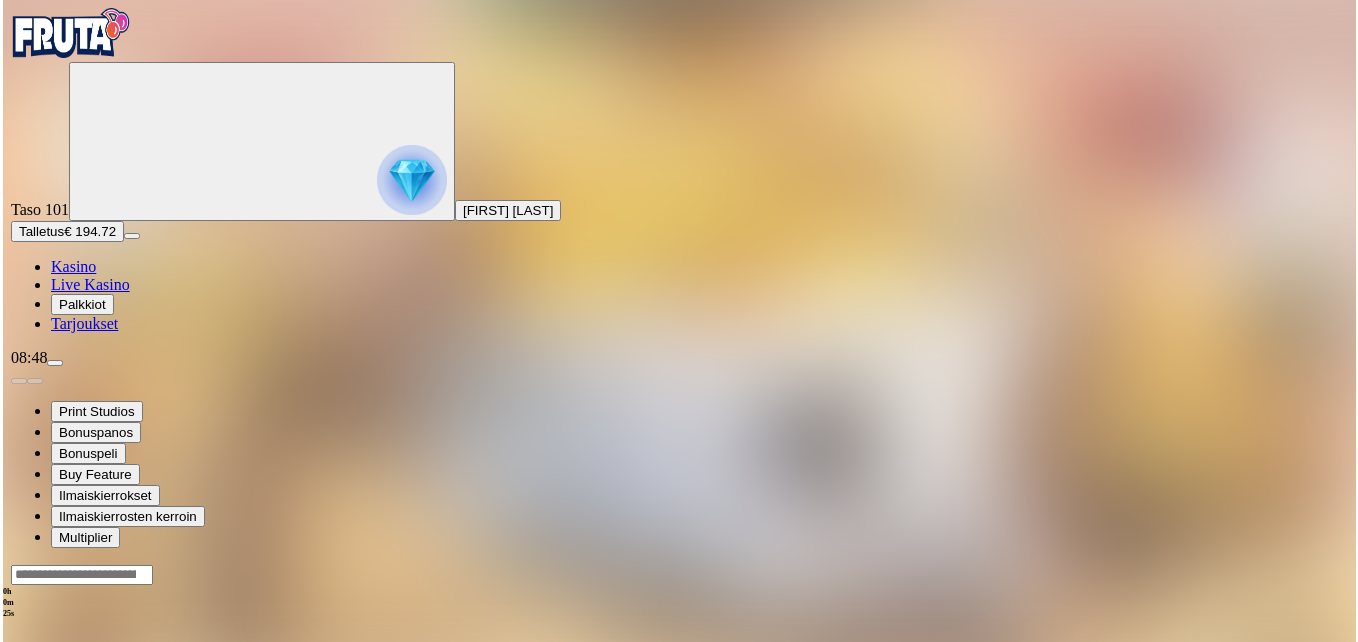 scroll, scrollTop: 0, scrollLeft: 0, axis: both 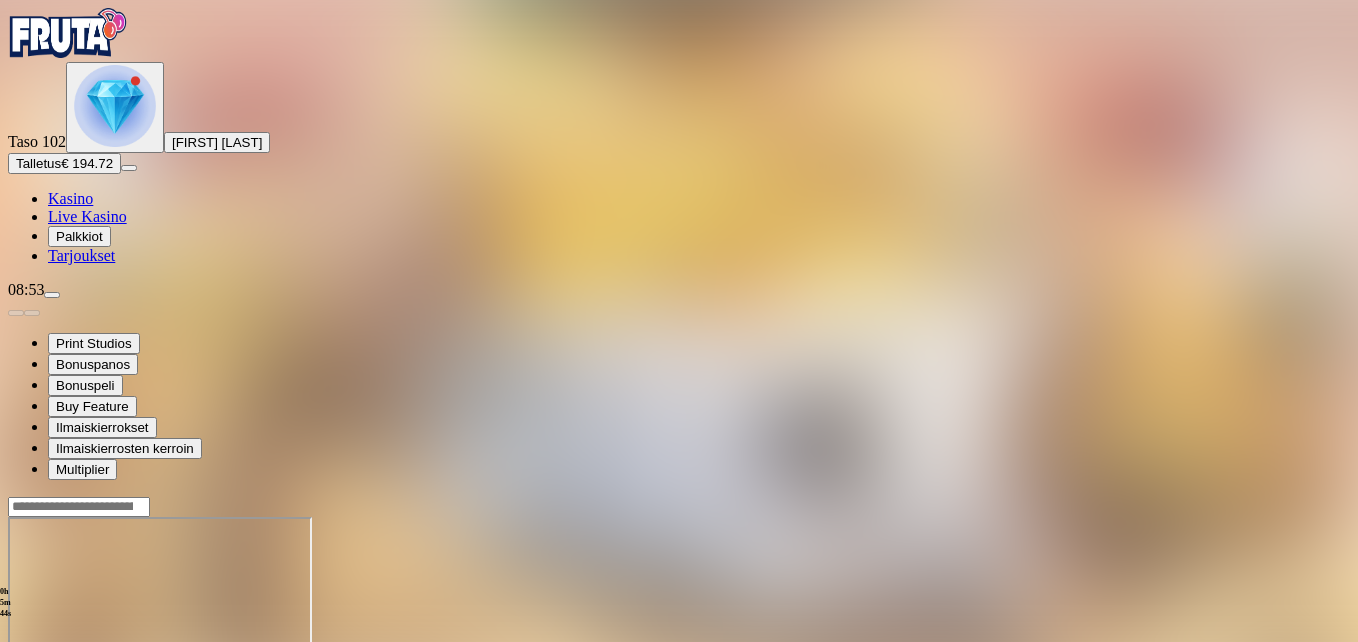 click at bounding box center (16, 689) 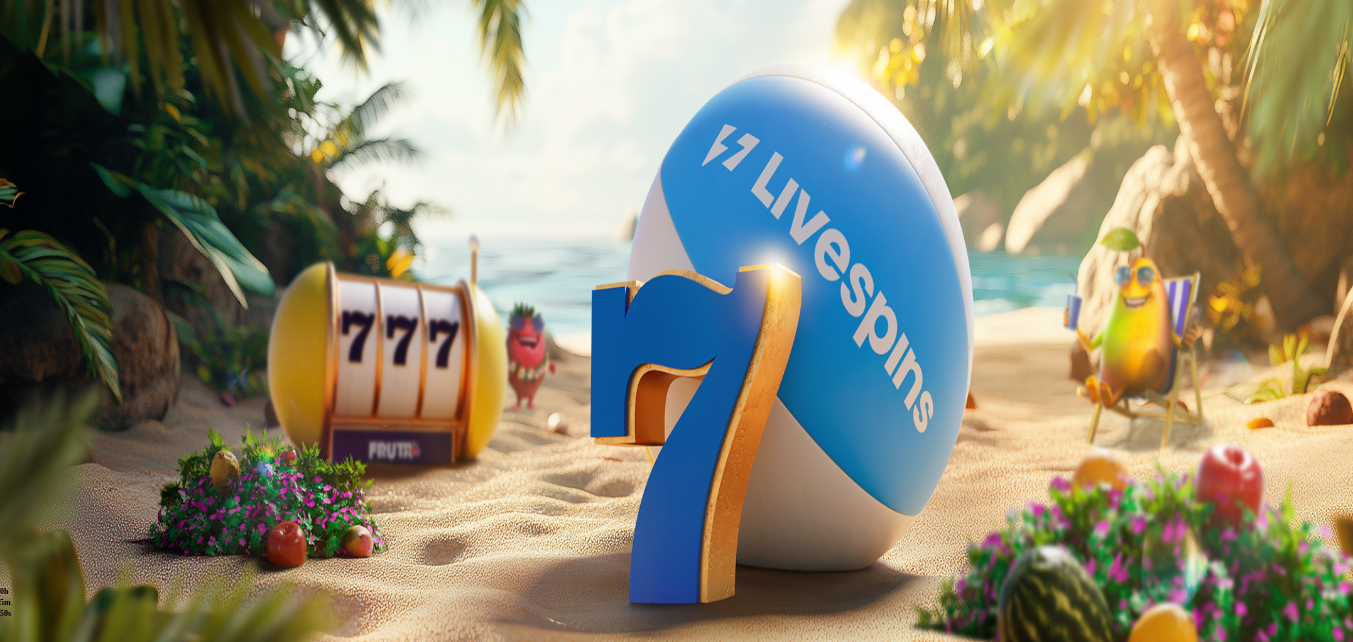 scroll, scrollTop: 200, scrollLeft: 0, axis: vertical 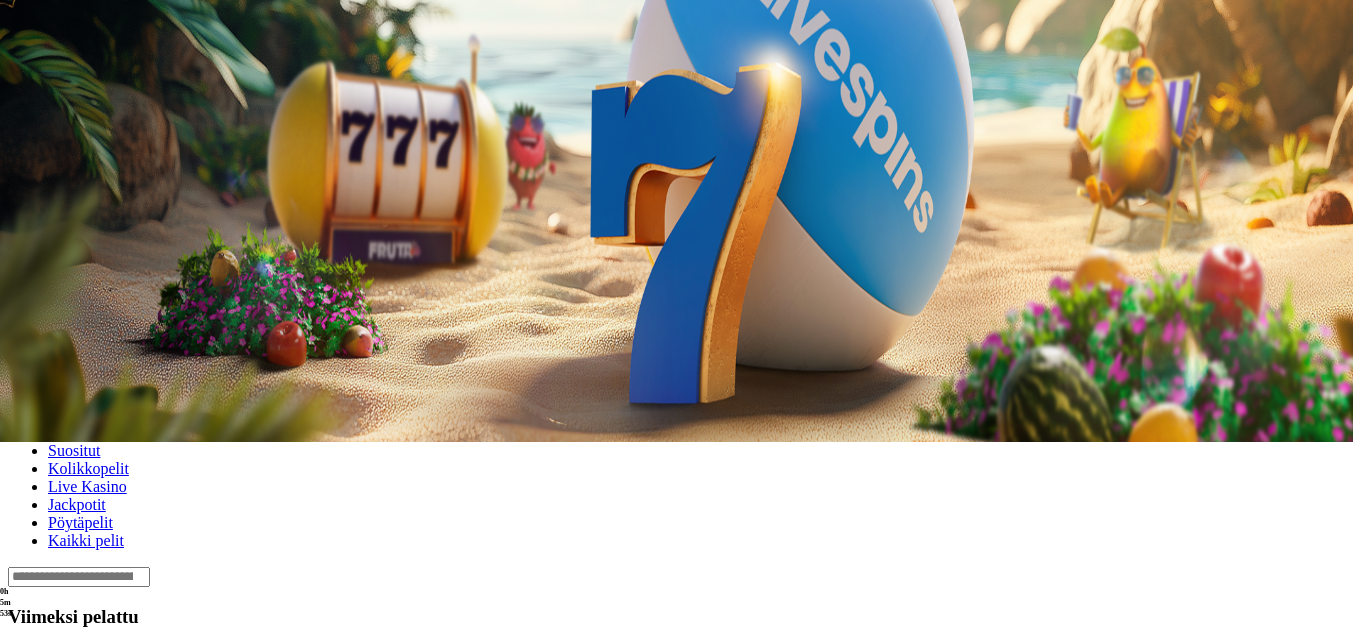 click at bounding box center (32, 660) 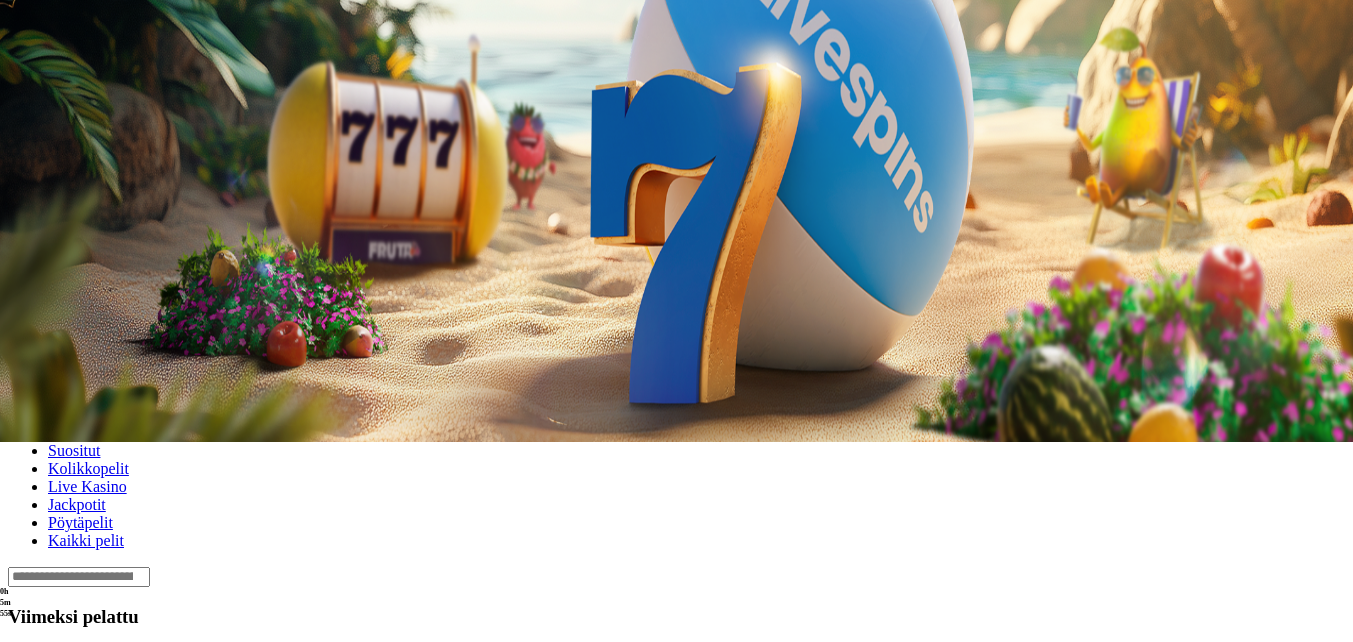 click on "Pelaa nyt" at bounding box center (-752, 1661) 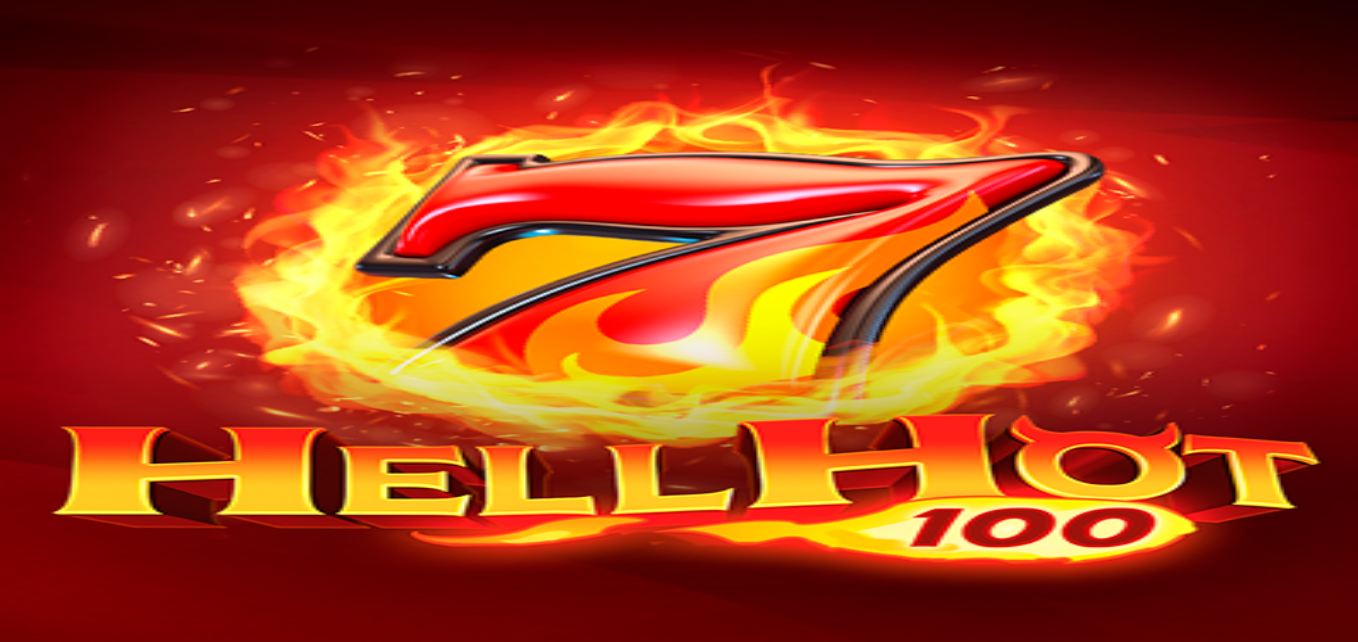scroll, scrollTop: 0, scrollLeft: 0, axis: both 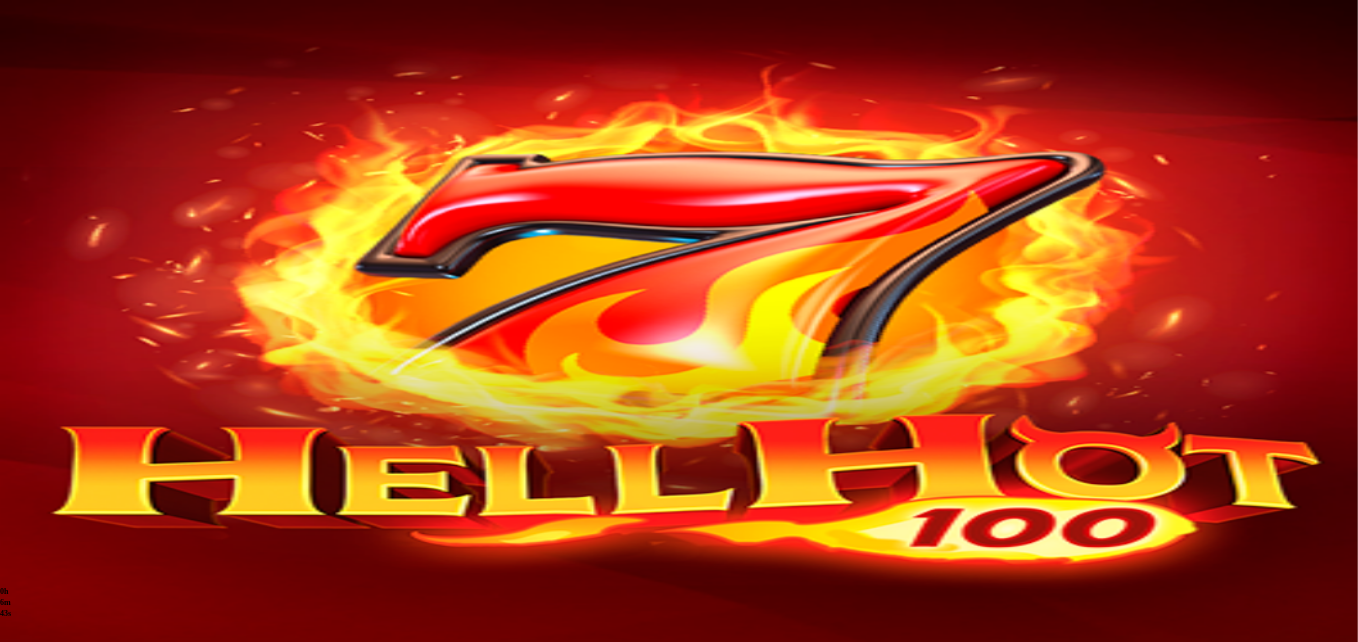 click at bounding box center (48, 1153) 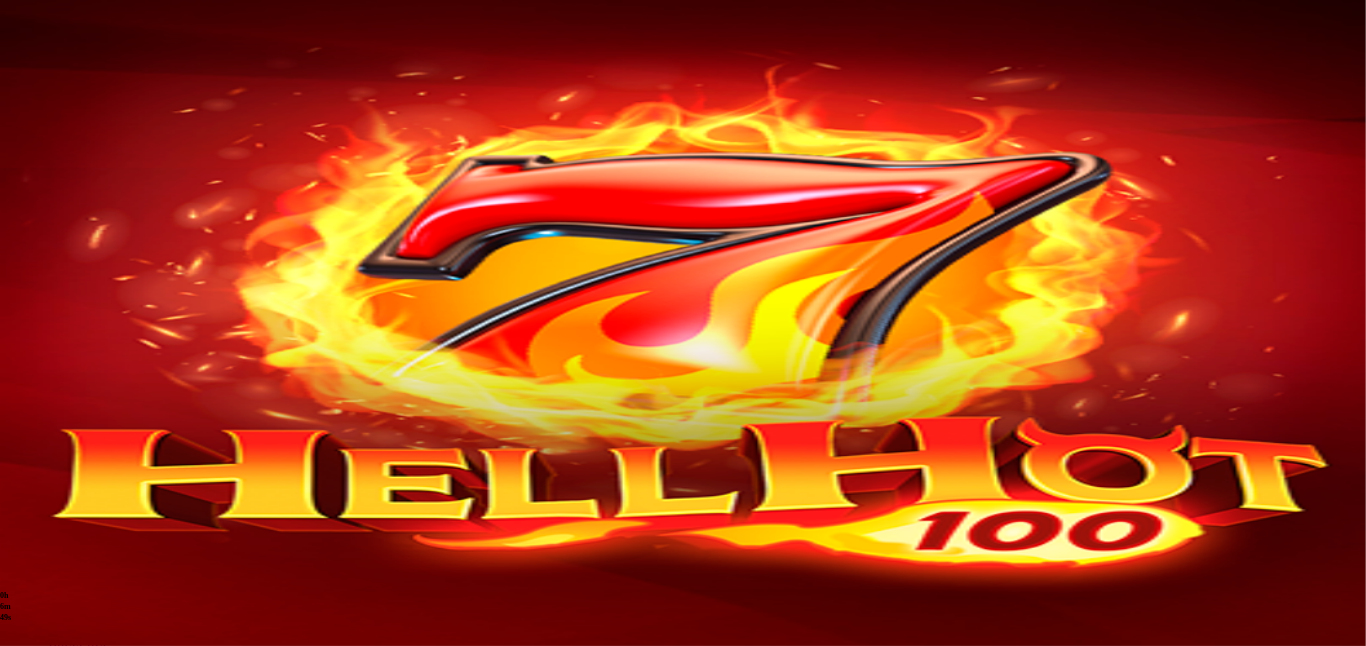 click at bounding box center (48, 1153) 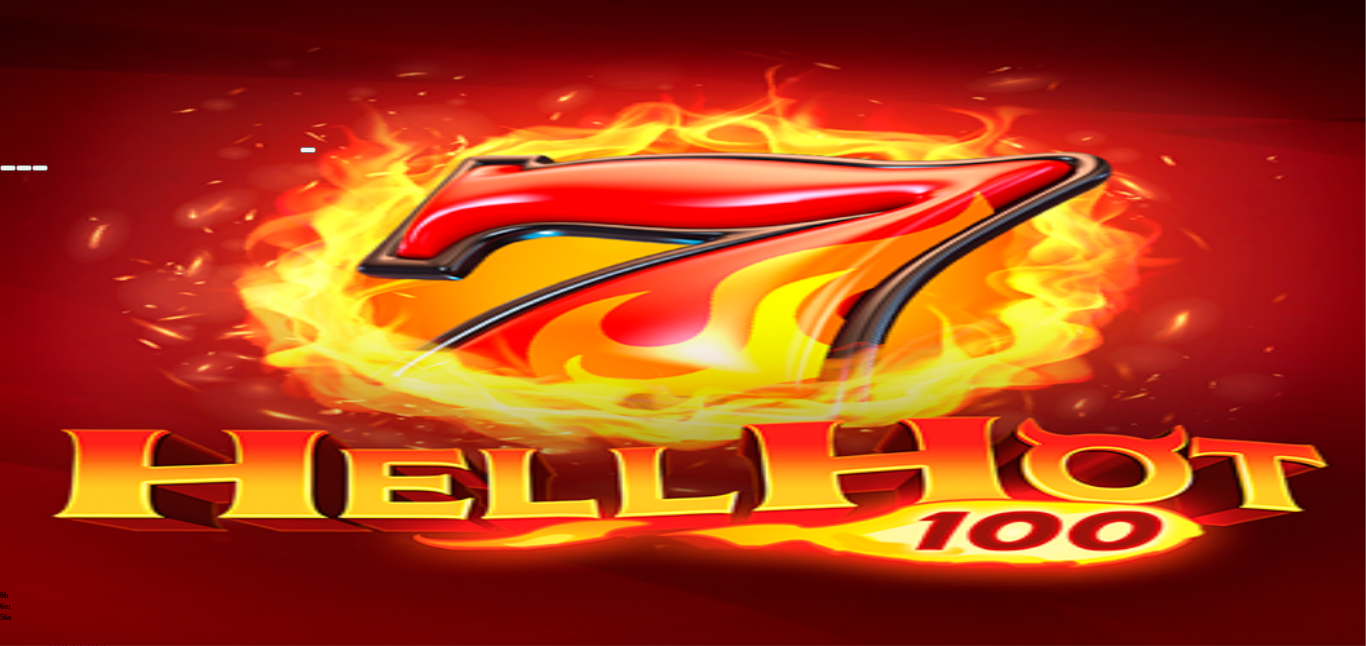 click at bounding box center (150, 75) 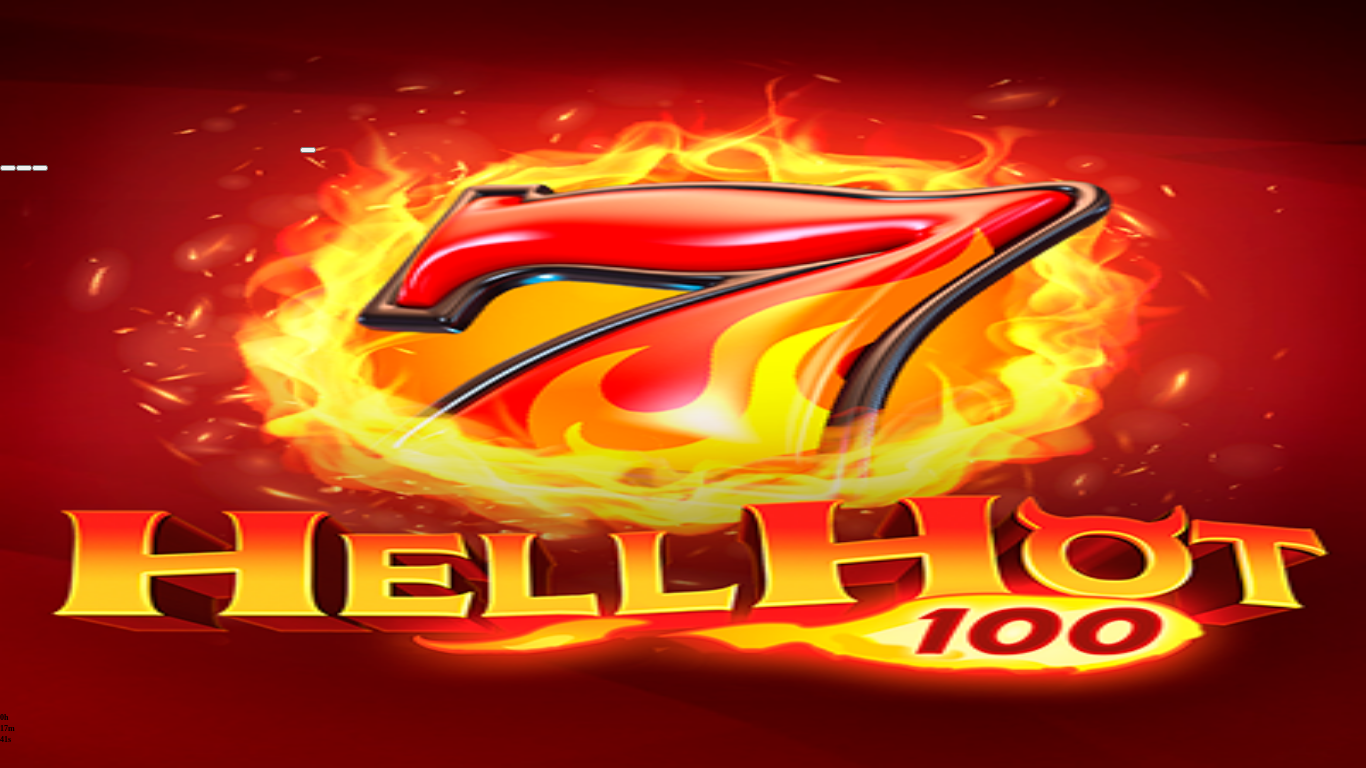 click at bounding box center (8, 168) 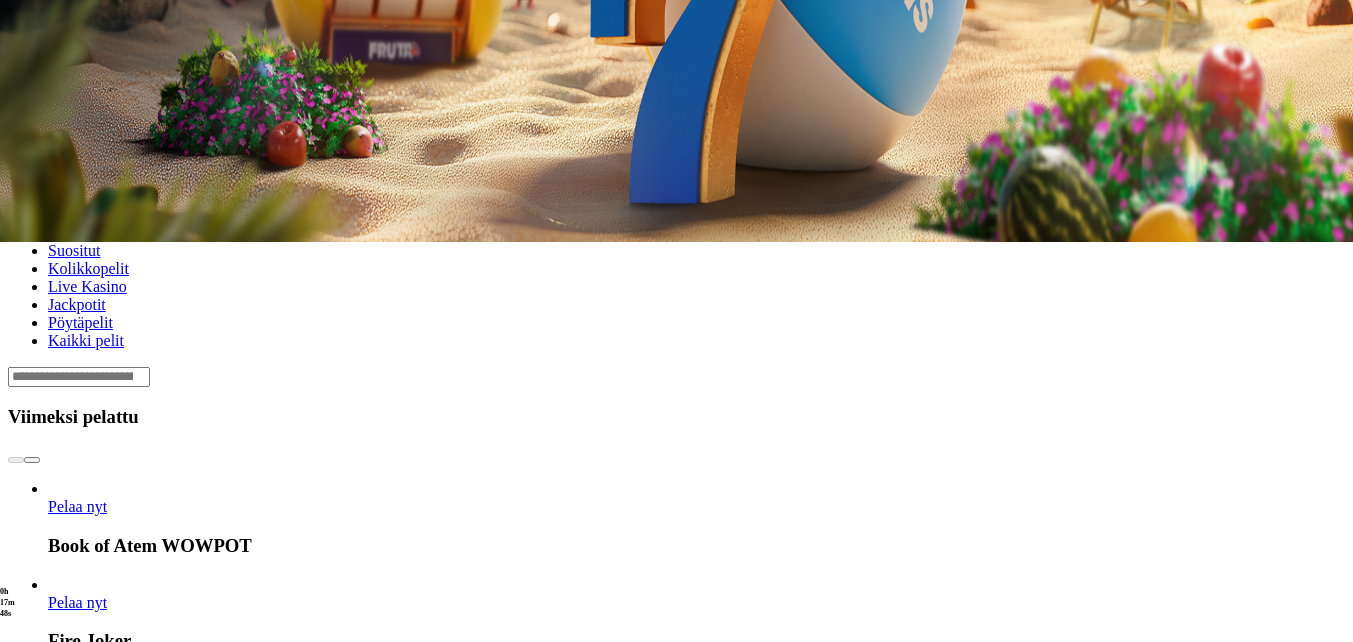 scroll, scrollTop: 400, scrollLeft: 0, axis: vertical 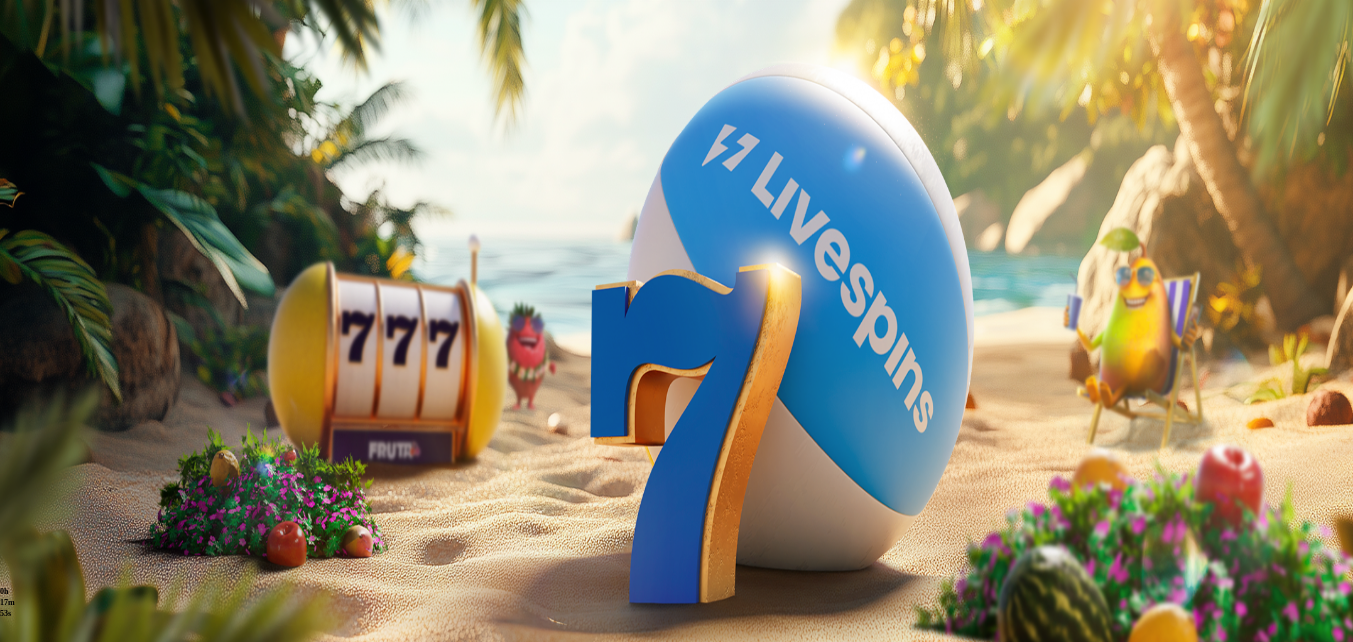 click at bounding box center (32, 860) 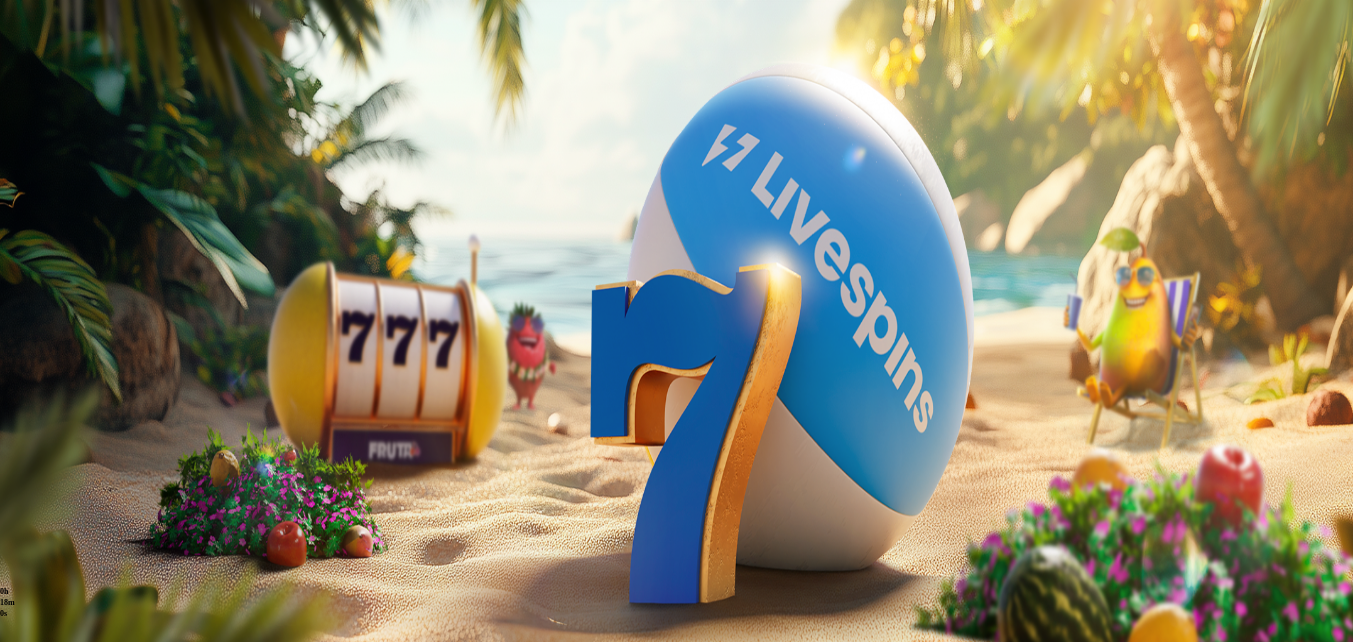click on "Pelaa nyt" at bounding box center (-752, 1670) 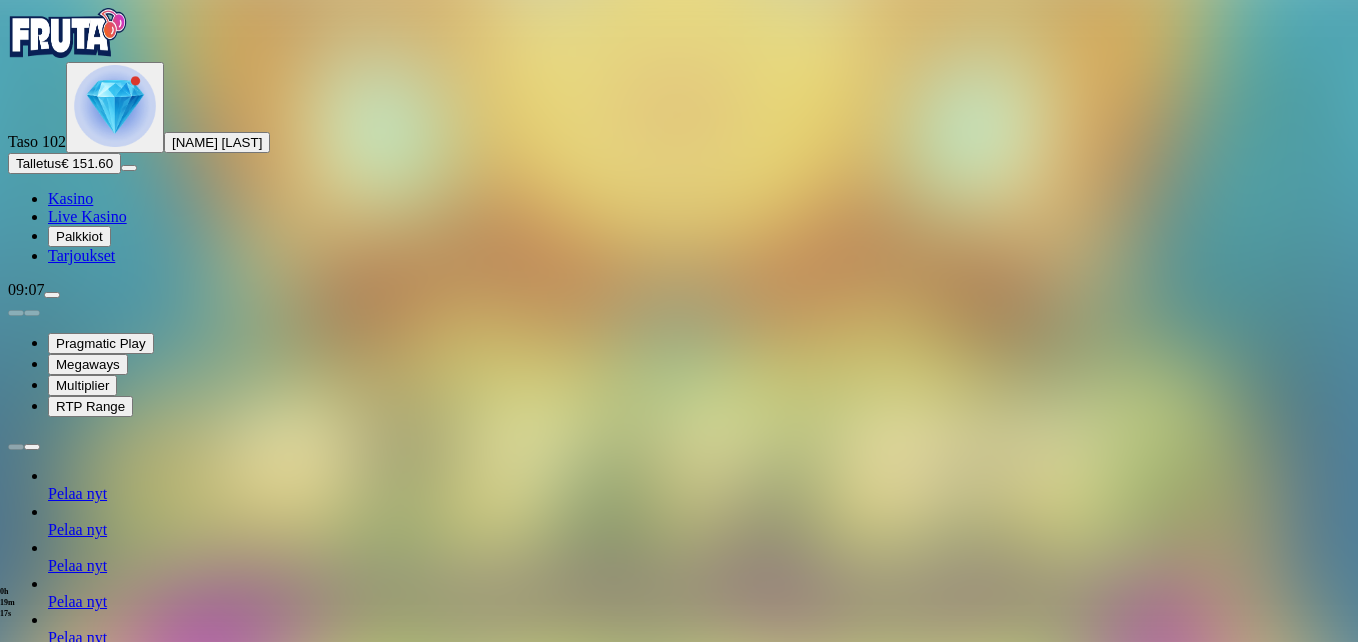 click at bounding box center [48, 1216] 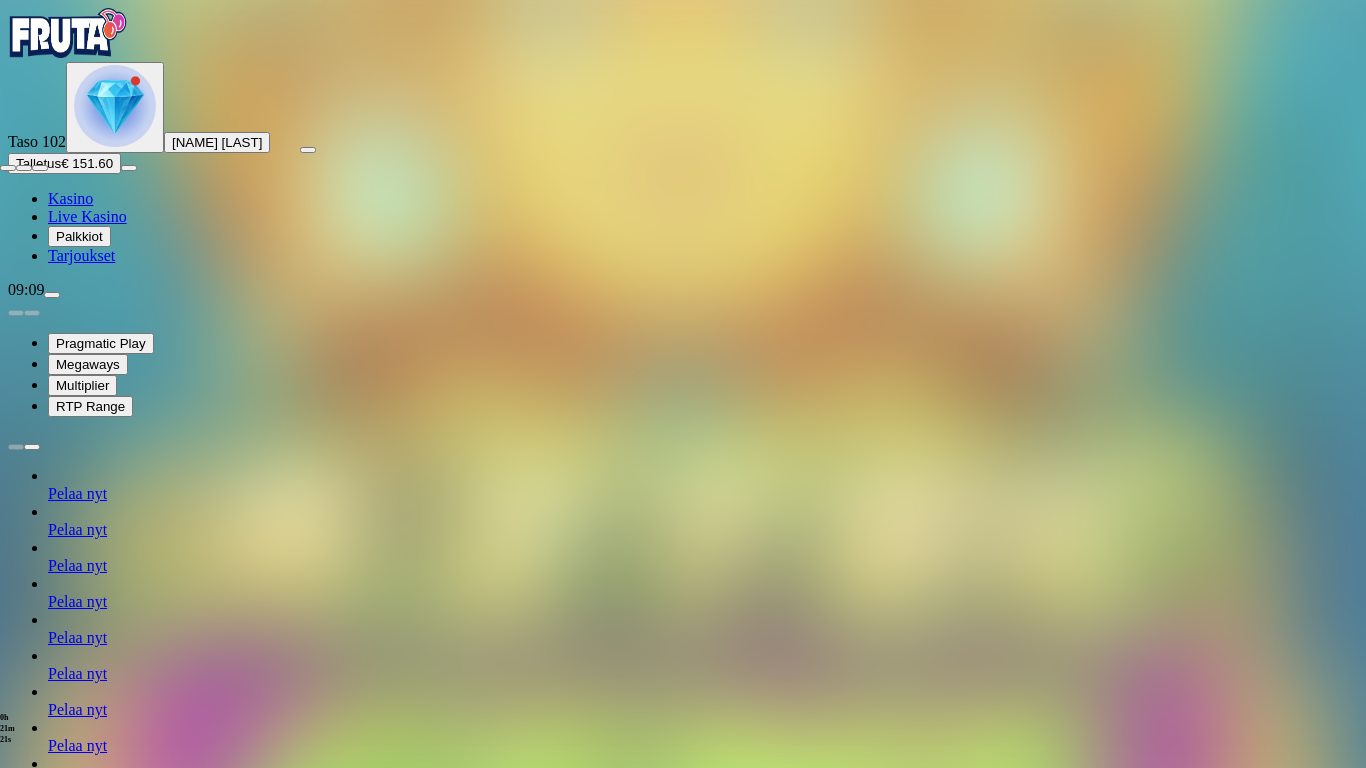 click at bounding box center [8, 168] 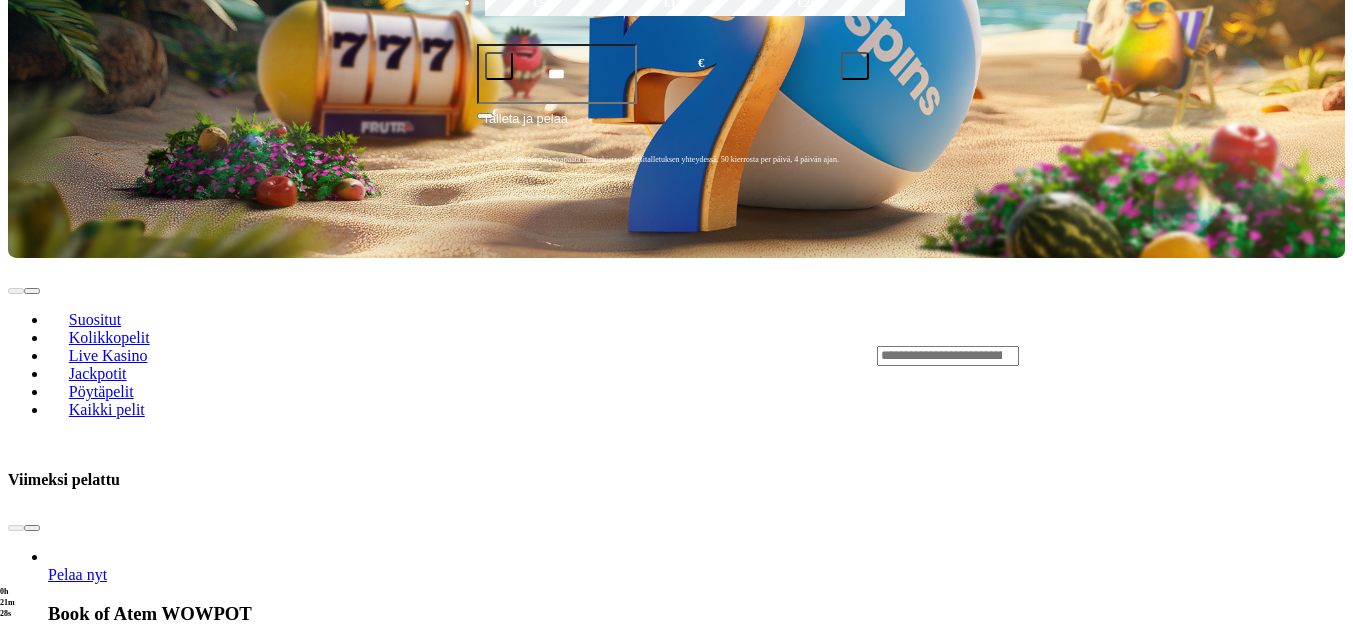 scroll, scrollTop: 500, scrollLeft: 0, axis: vertical 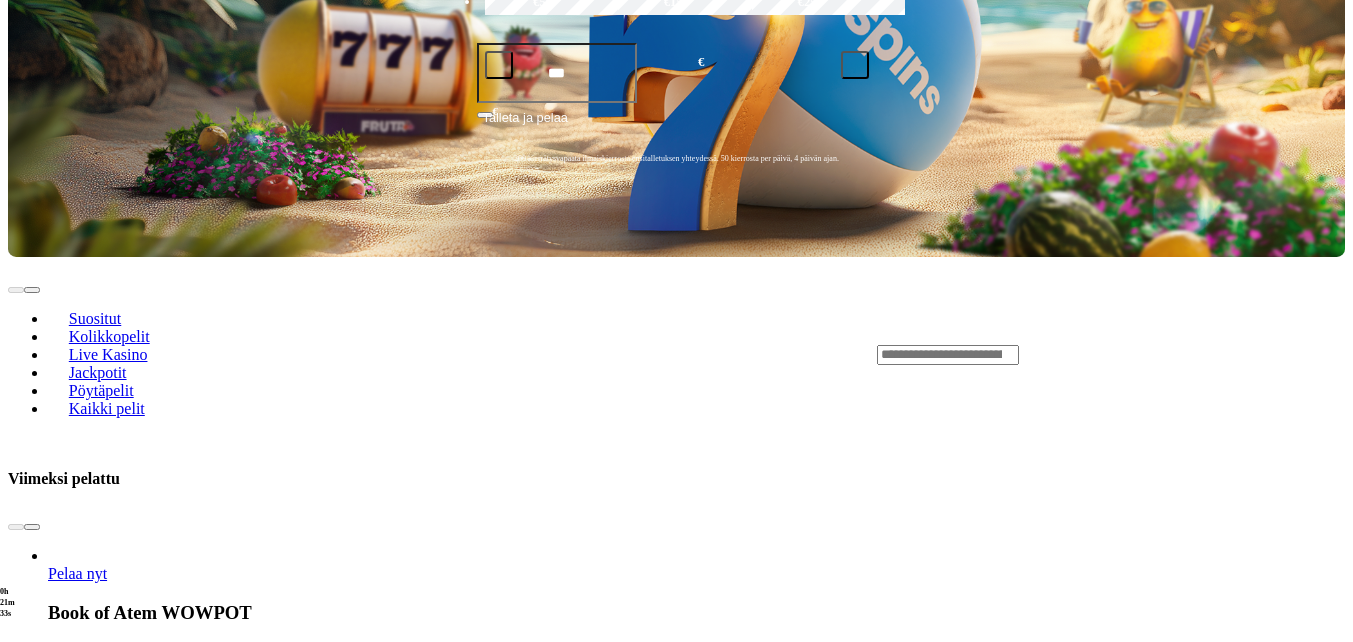 click on "Pelaa nyt" at bounding box center [77, 1921] 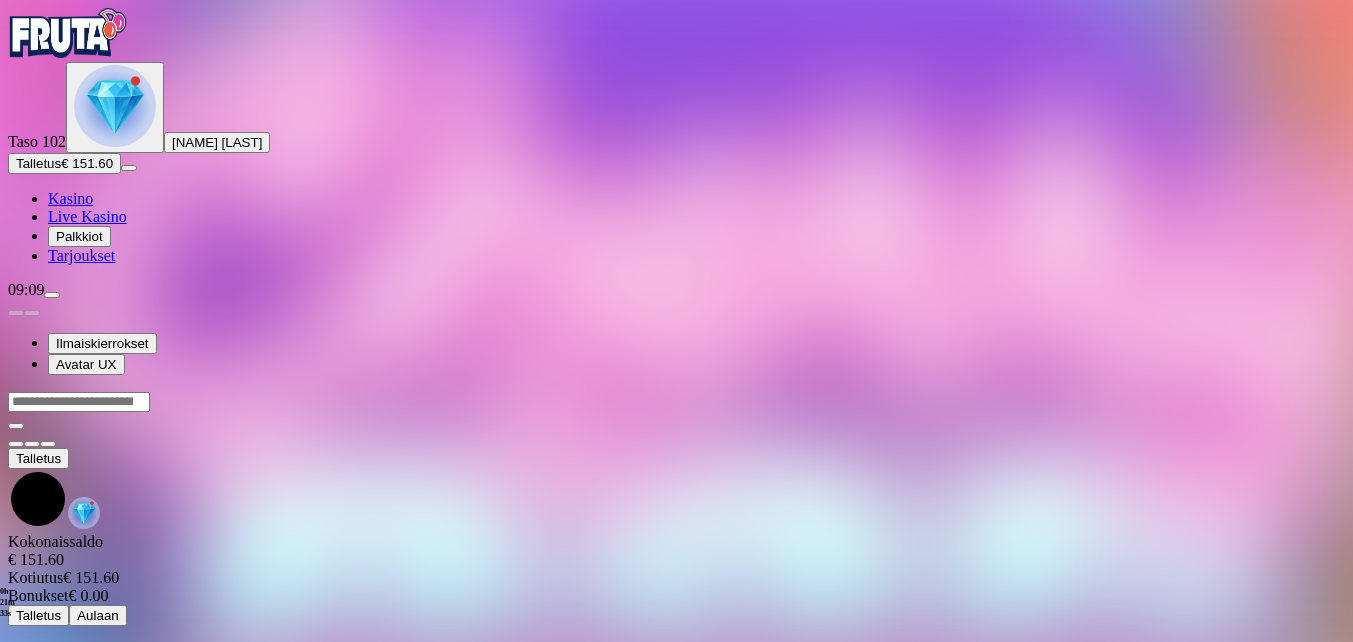 scroll, scrollTop: 0, scrollLeft: 0, axis: both 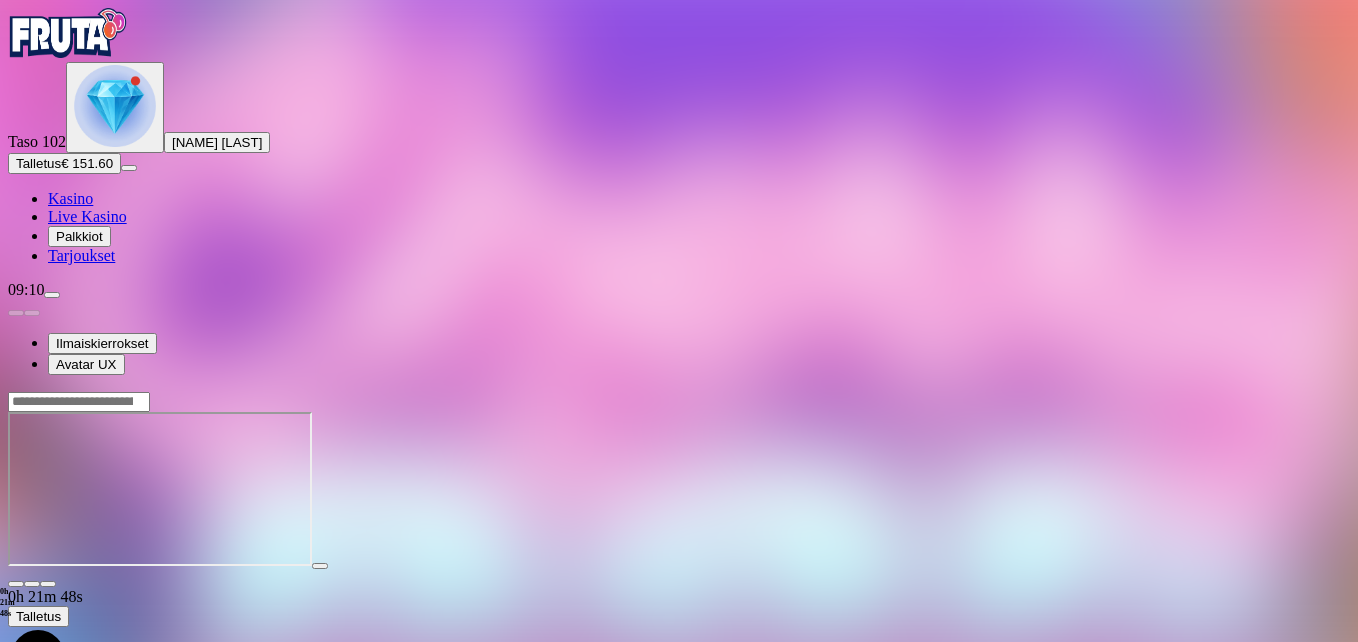 click at bounding box center [16, 584] 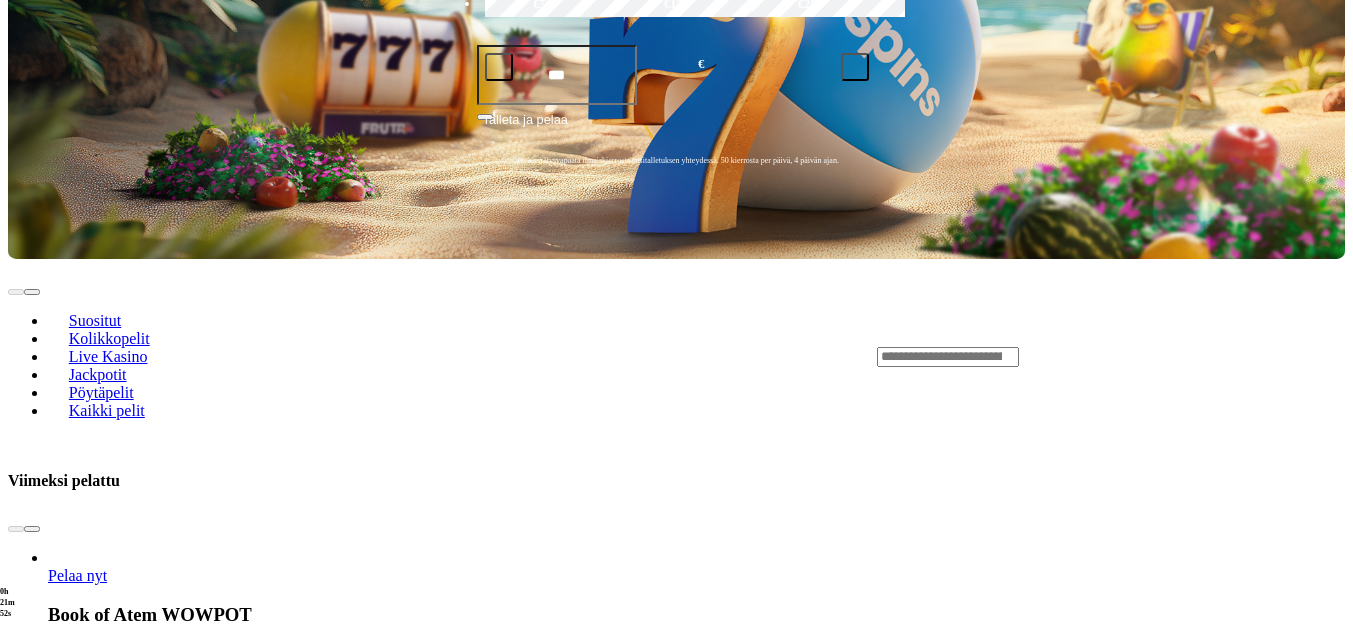 scroll, scrollTop: 500, scrollLeft: 0, axis: vertical 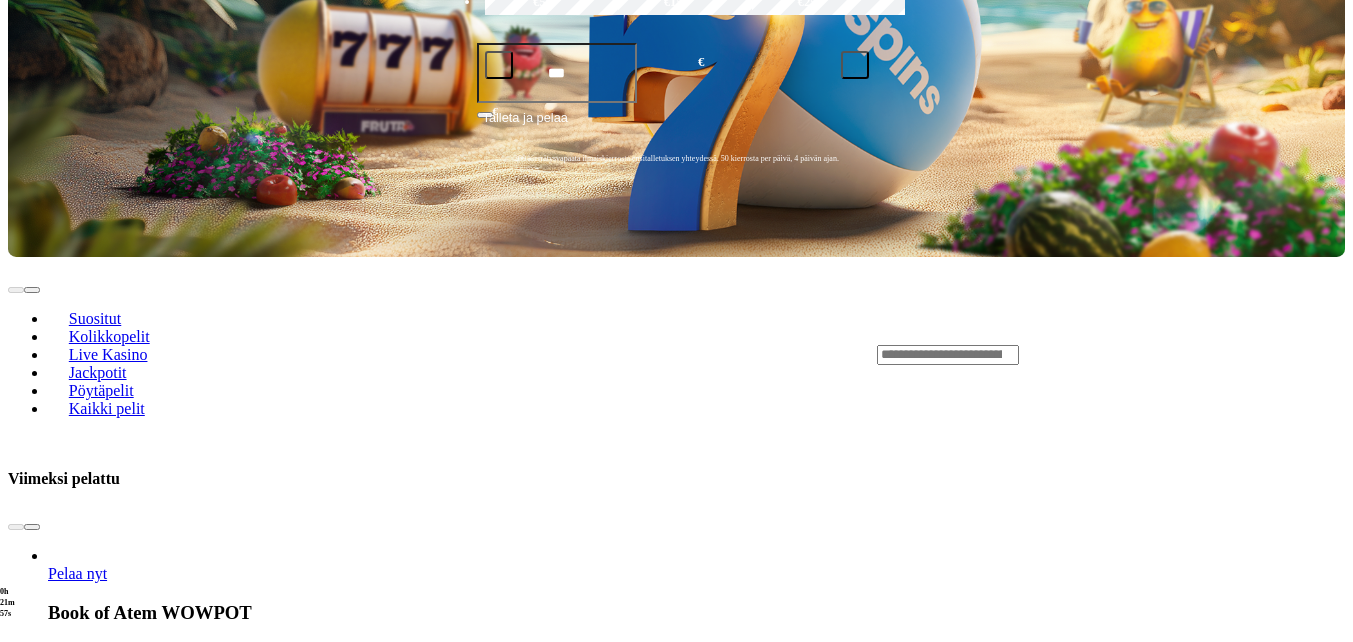 click at bounding box center (32, 1684) 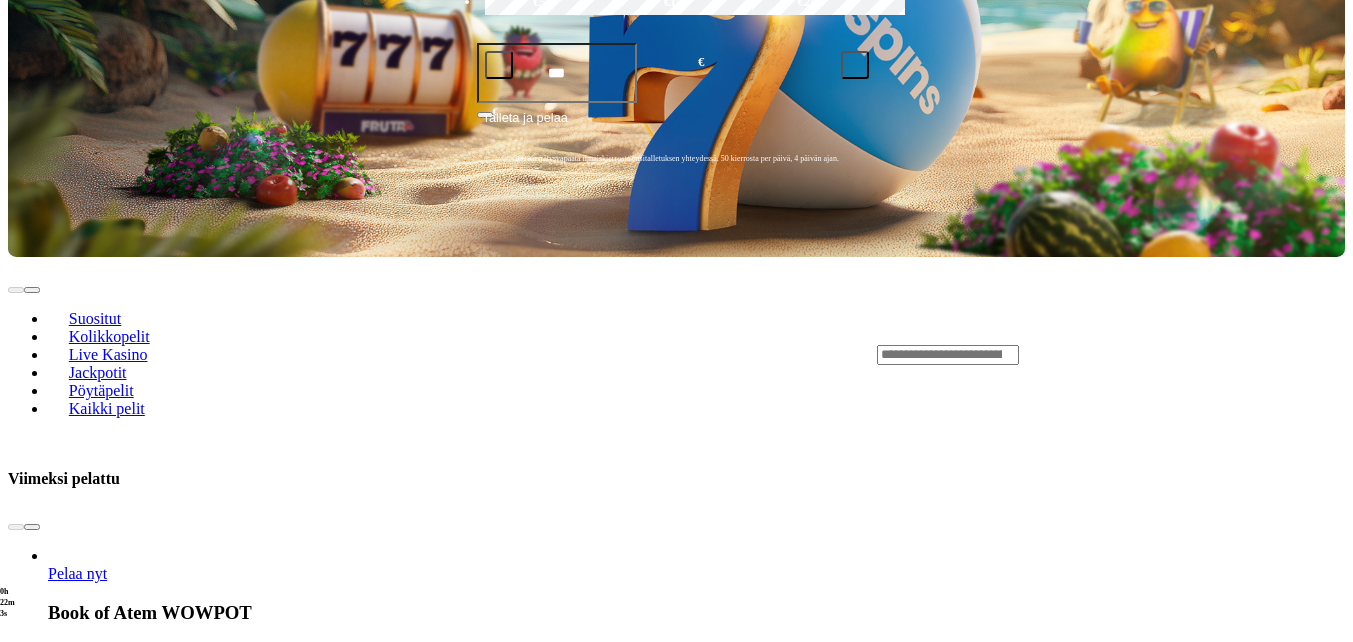 click on "Pelaa nyt" at bounding box center (-491, 2589) 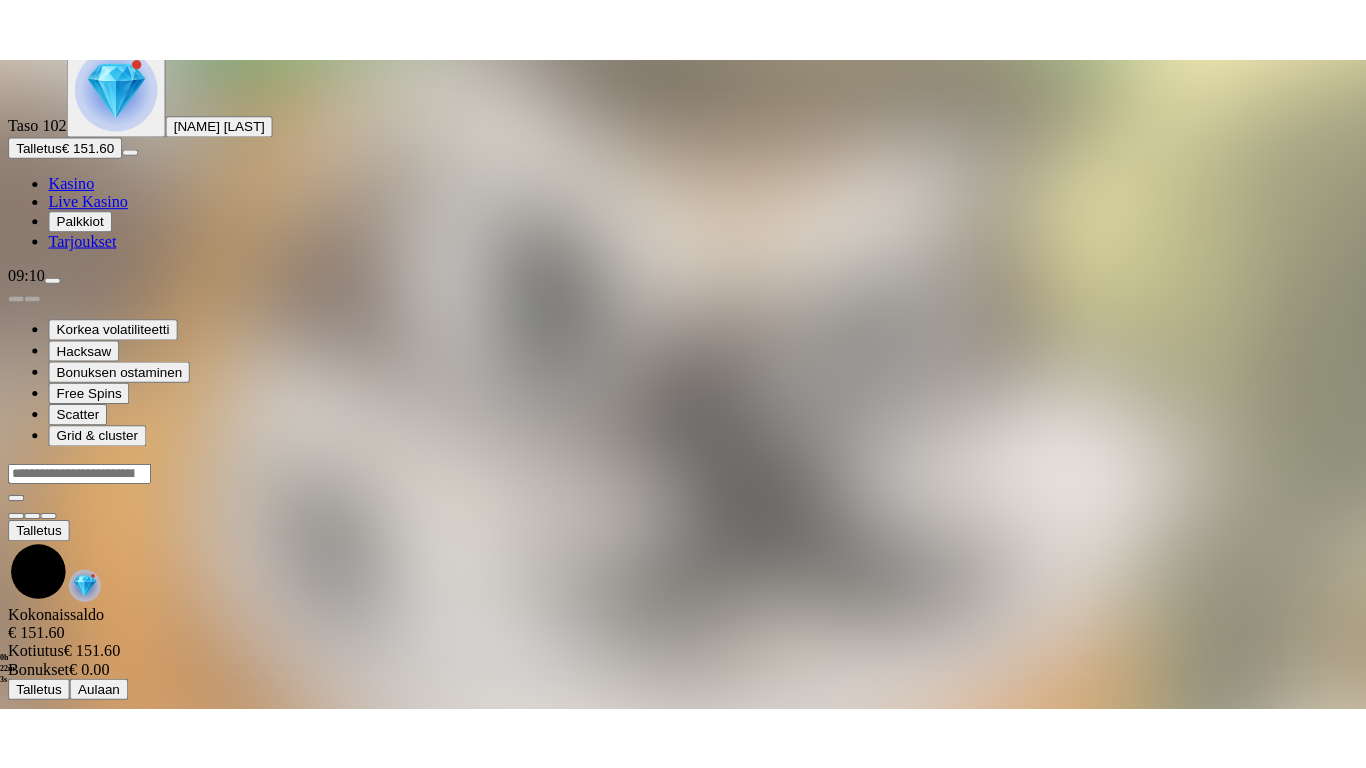 scroll, scrollTop: 0, scrollLeft: 0, axis: both 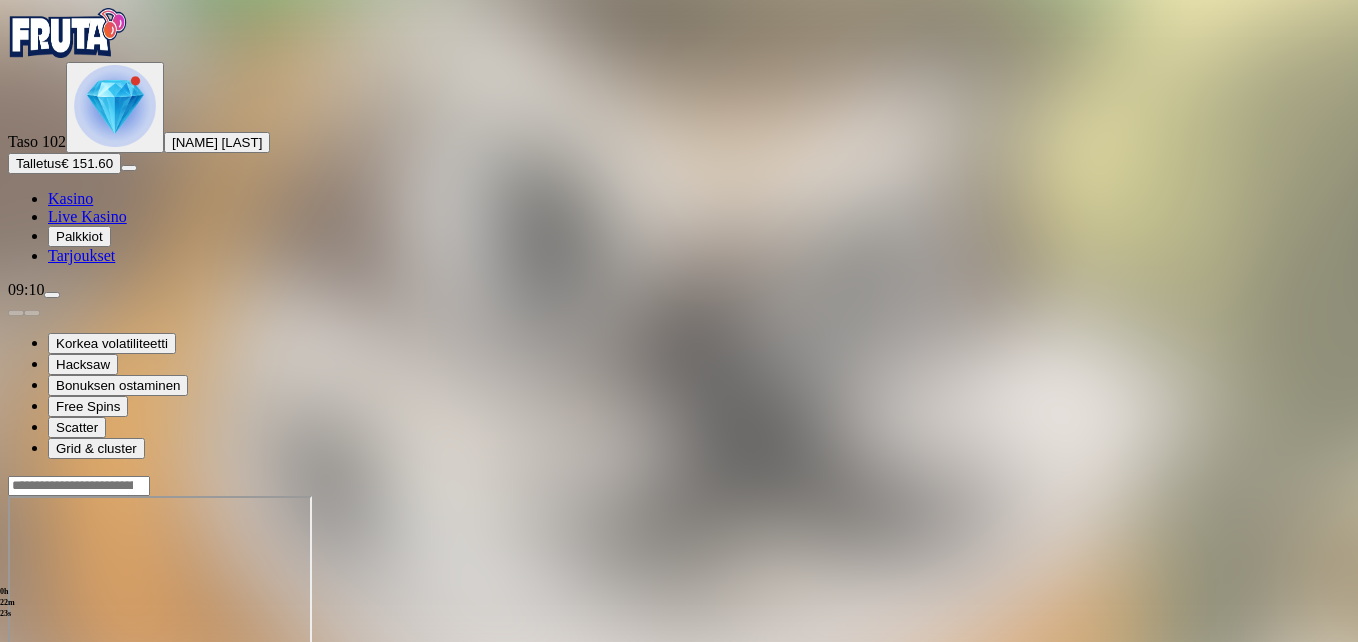 click at bounding box center (48, 668) 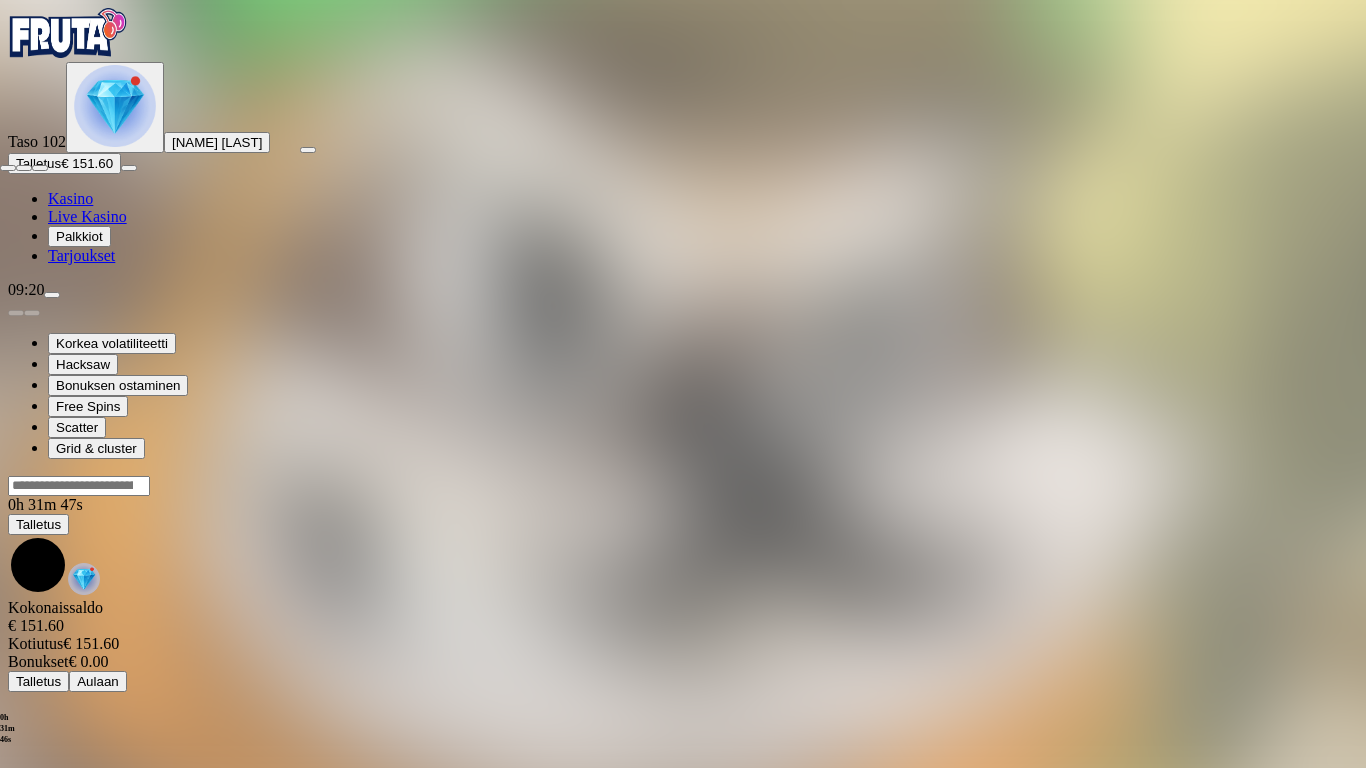 click at bounding box center [8, 168] 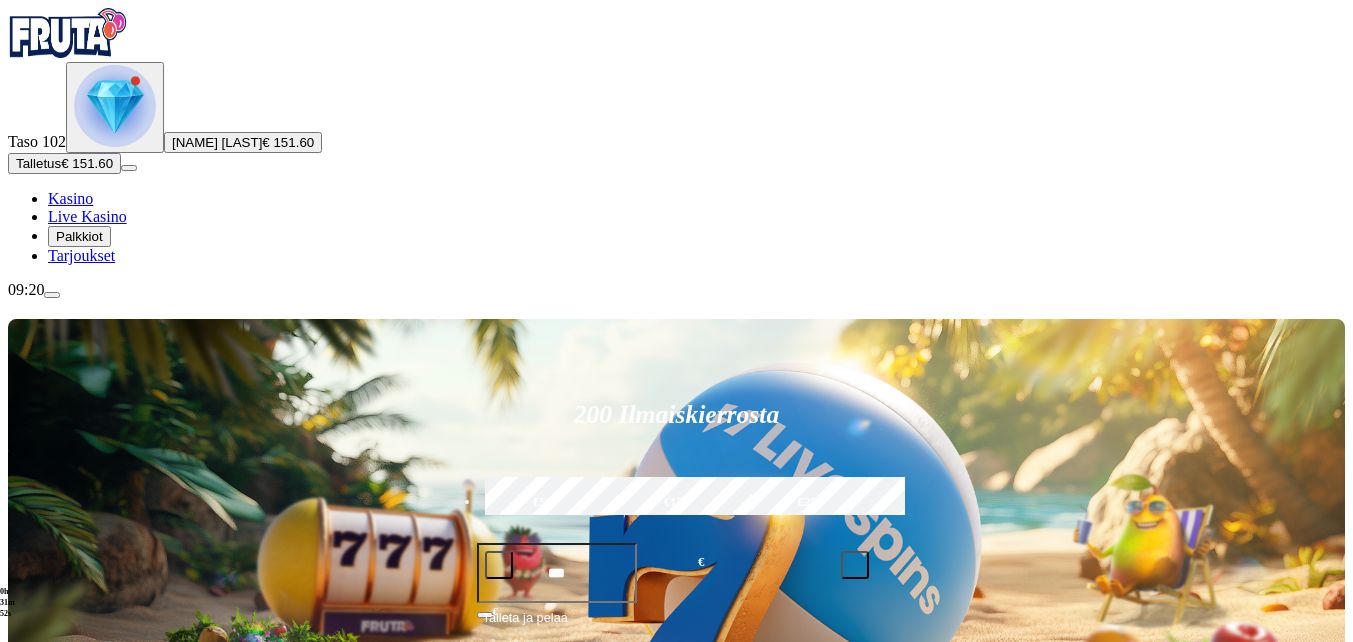 click at bounding box center [32, 1027] 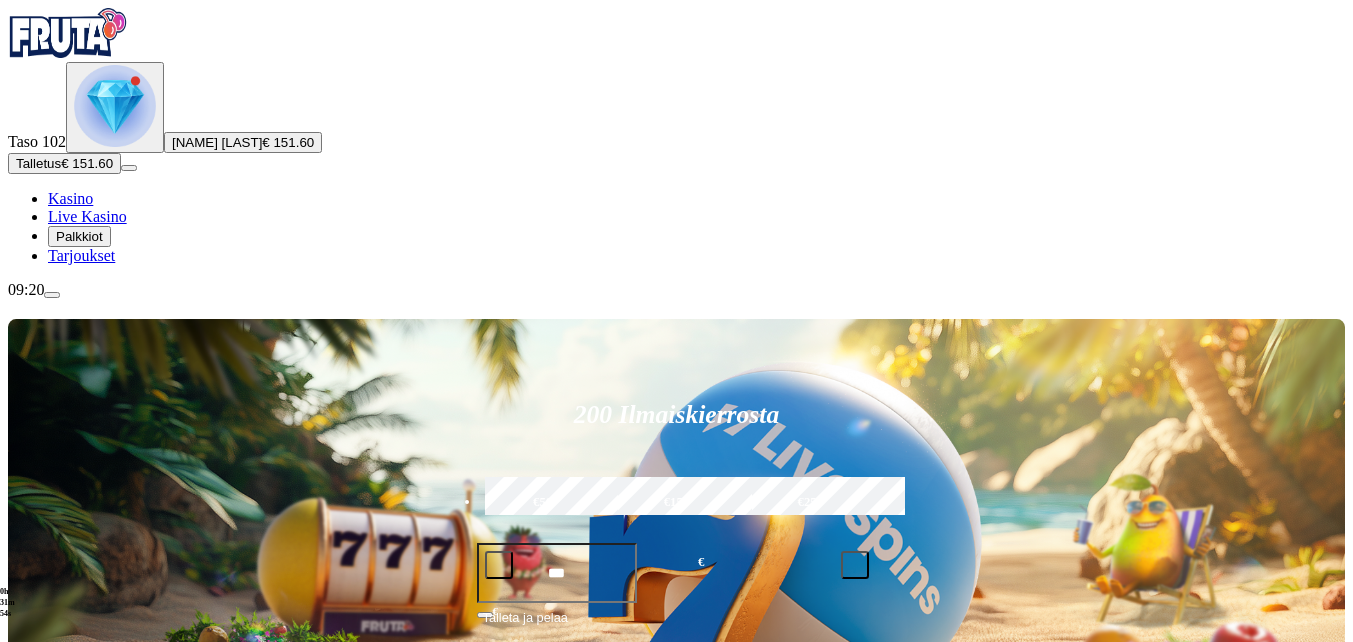 click on "Pelaa nyt" at bounding box center (-752, 2027) 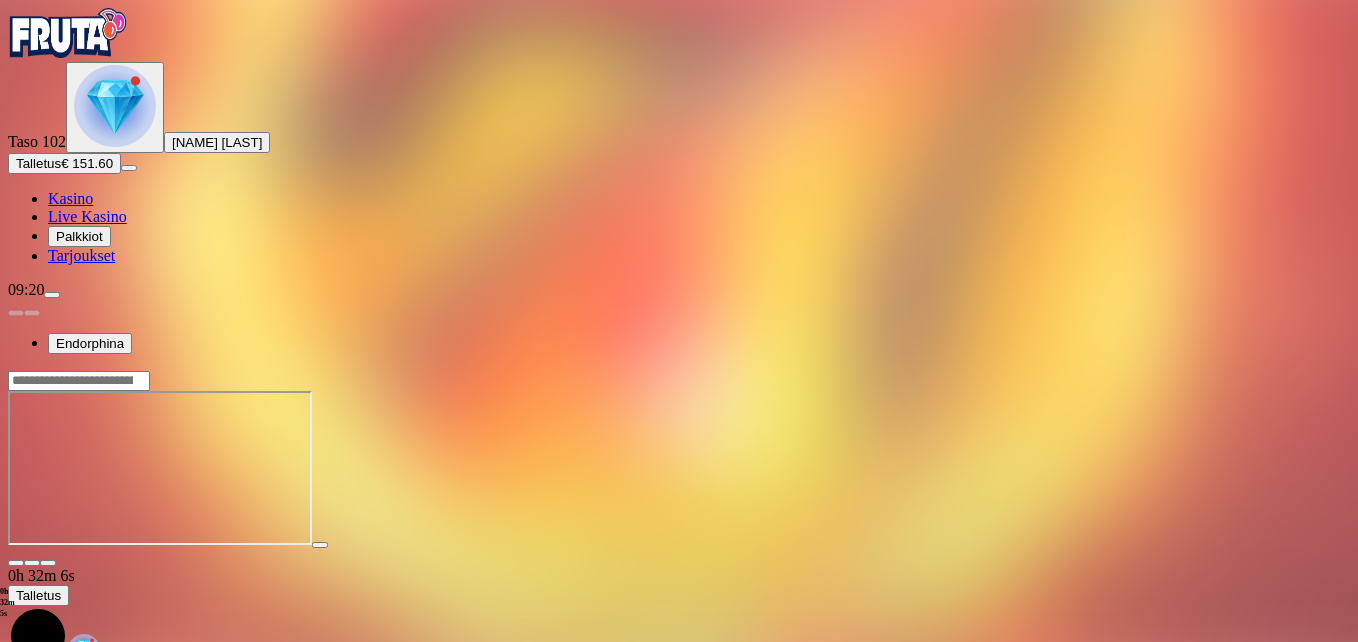 click at bounding box center (48, 563) 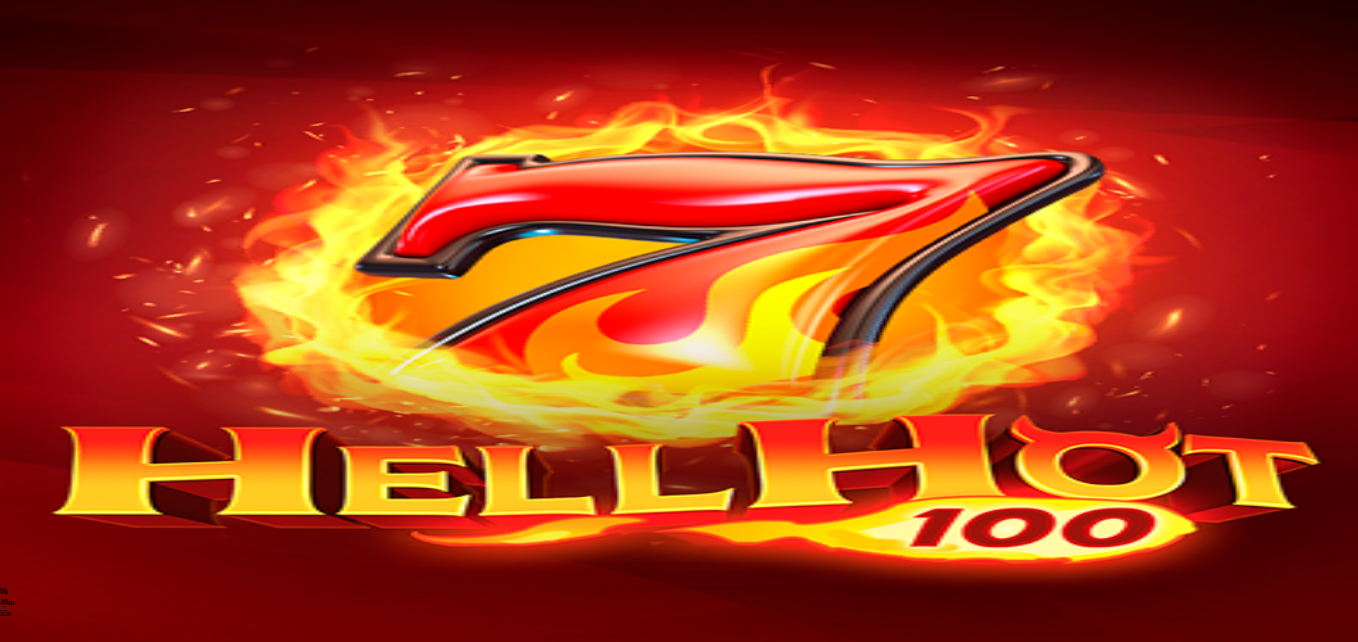 scroll, scrollTop: 0, scrollLeft: 0, axis: both 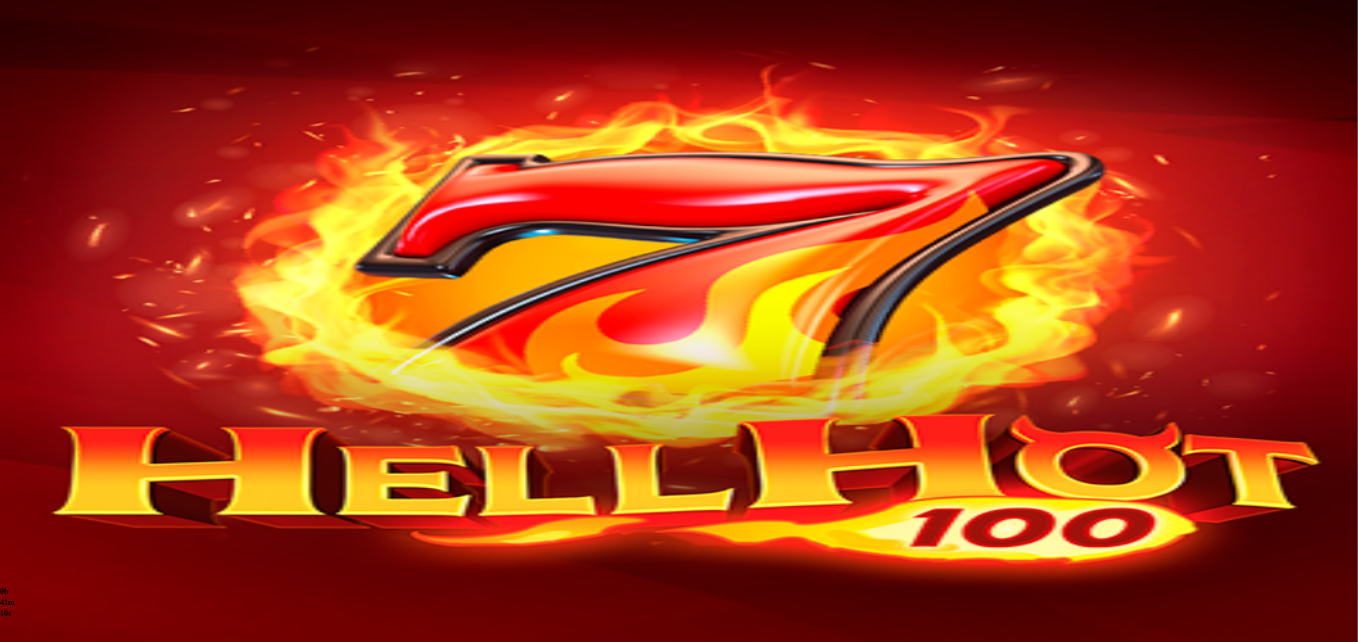 click at bounding box center (48, 563) 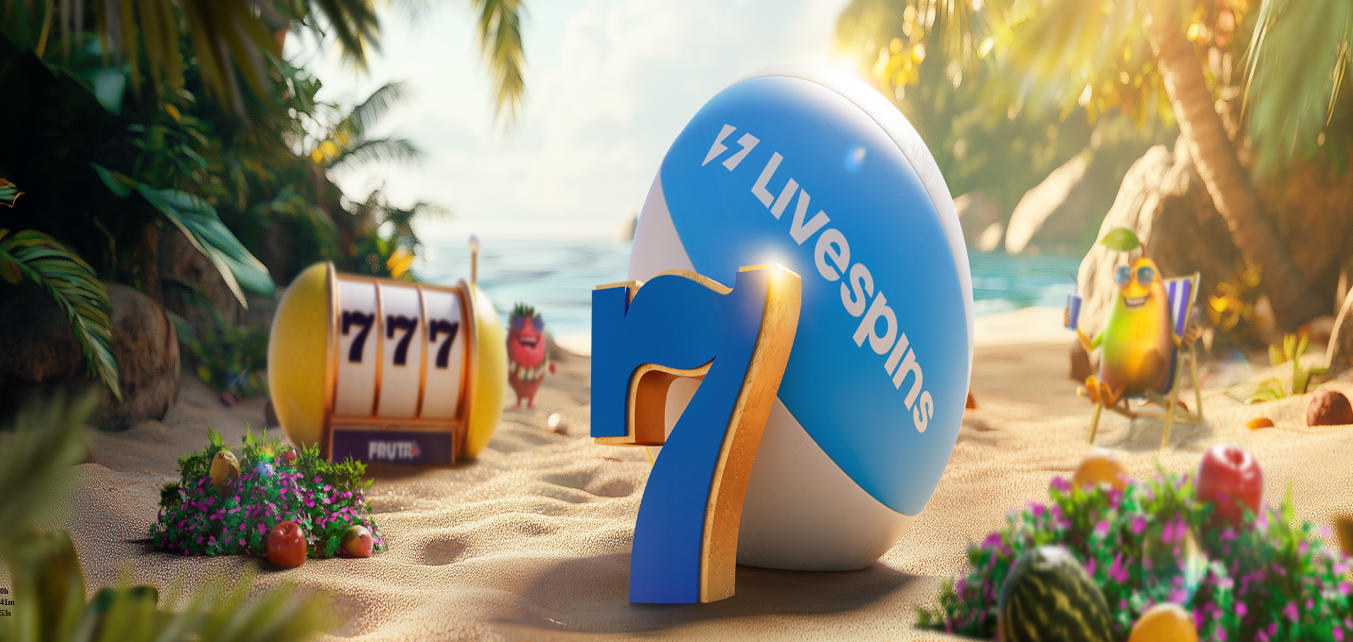 scroll, scrollTop: 0, scrollLeft: 0, axis: both 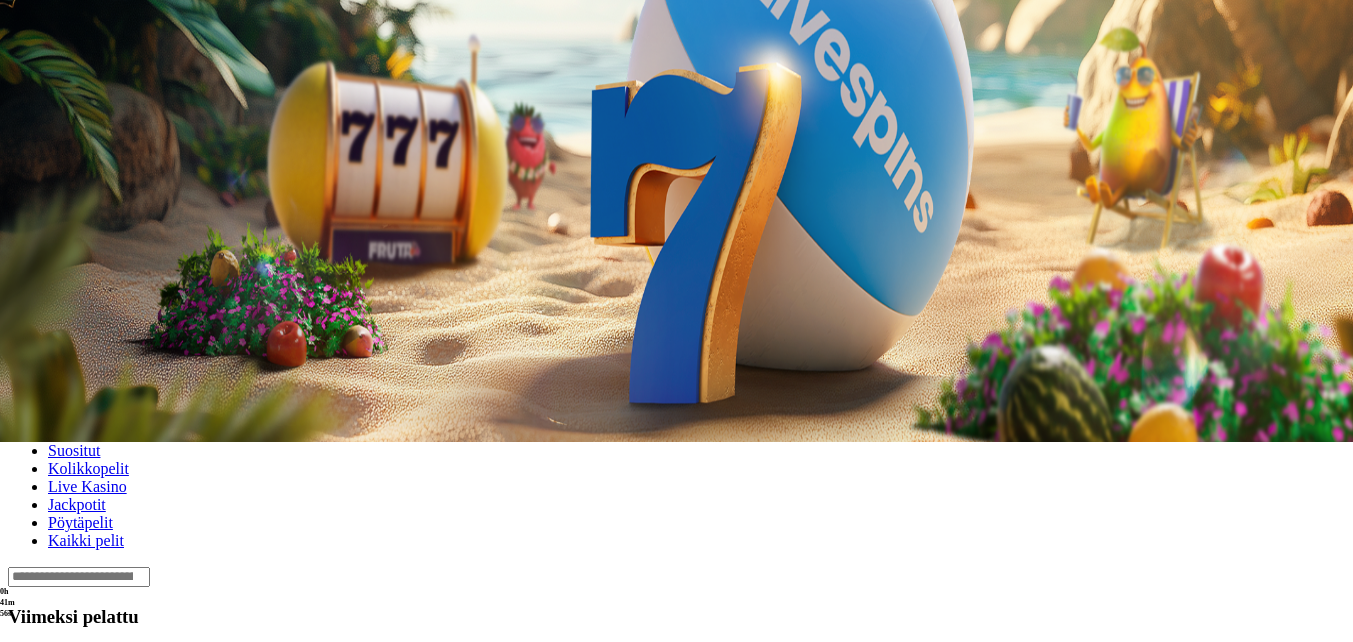 click at bounding box center [32, 660] 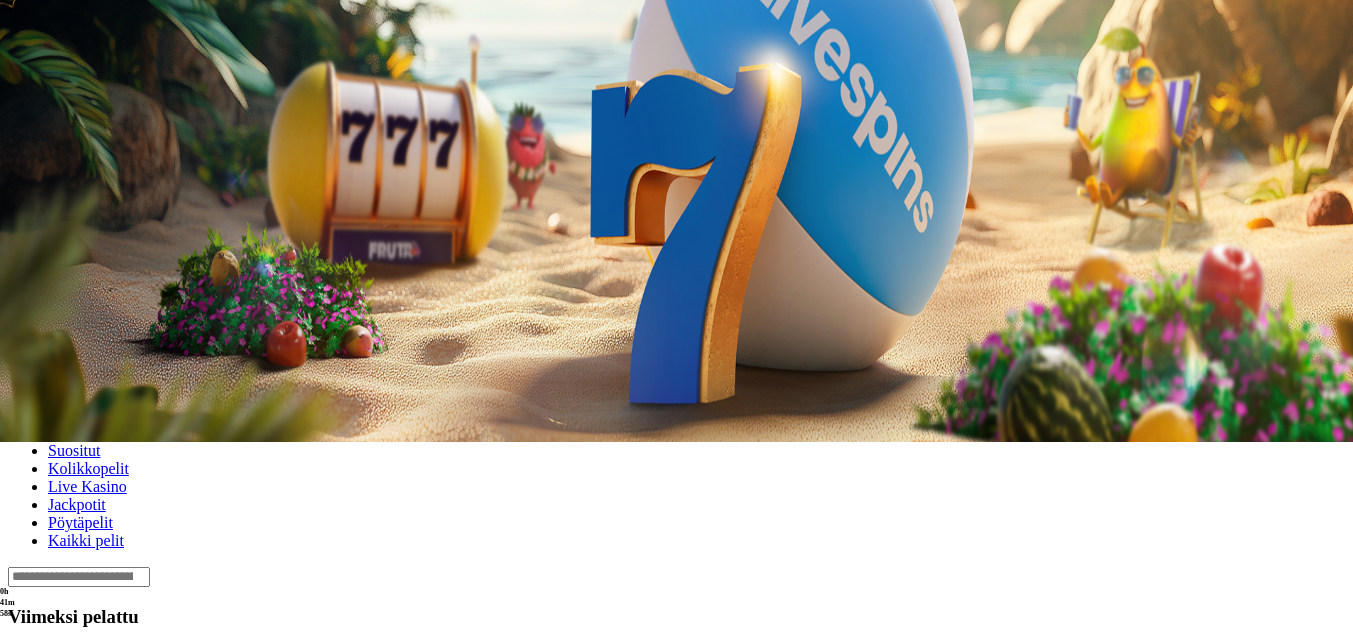 click on "Pelaa nyt" at bounding box center [-752, 1661] 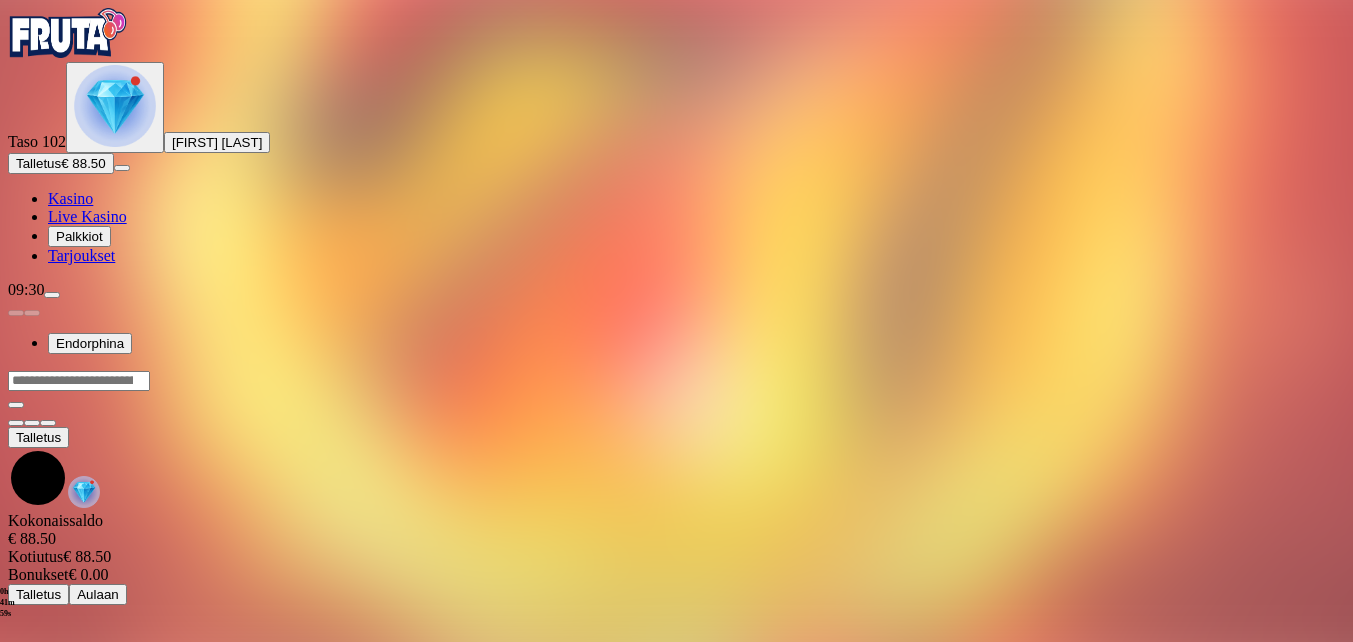 scroll, scrollTop: 0, scrollLeft: 0, axis: both 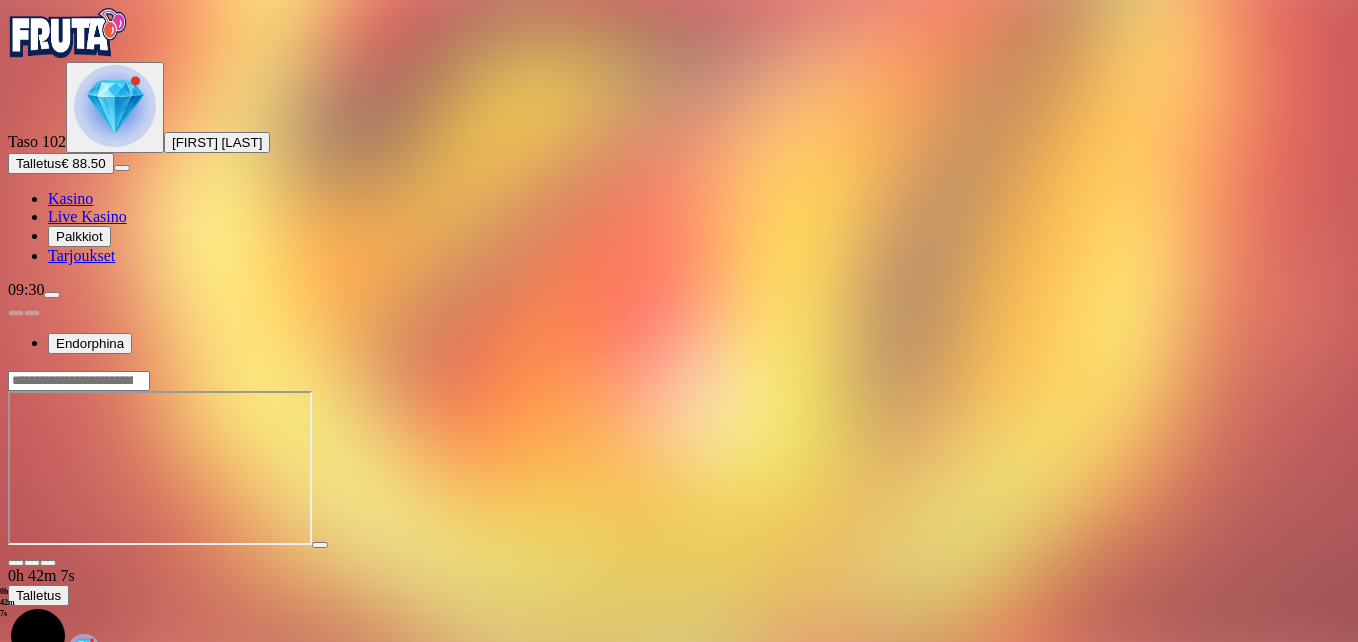 click at bounding box center [48, 563] 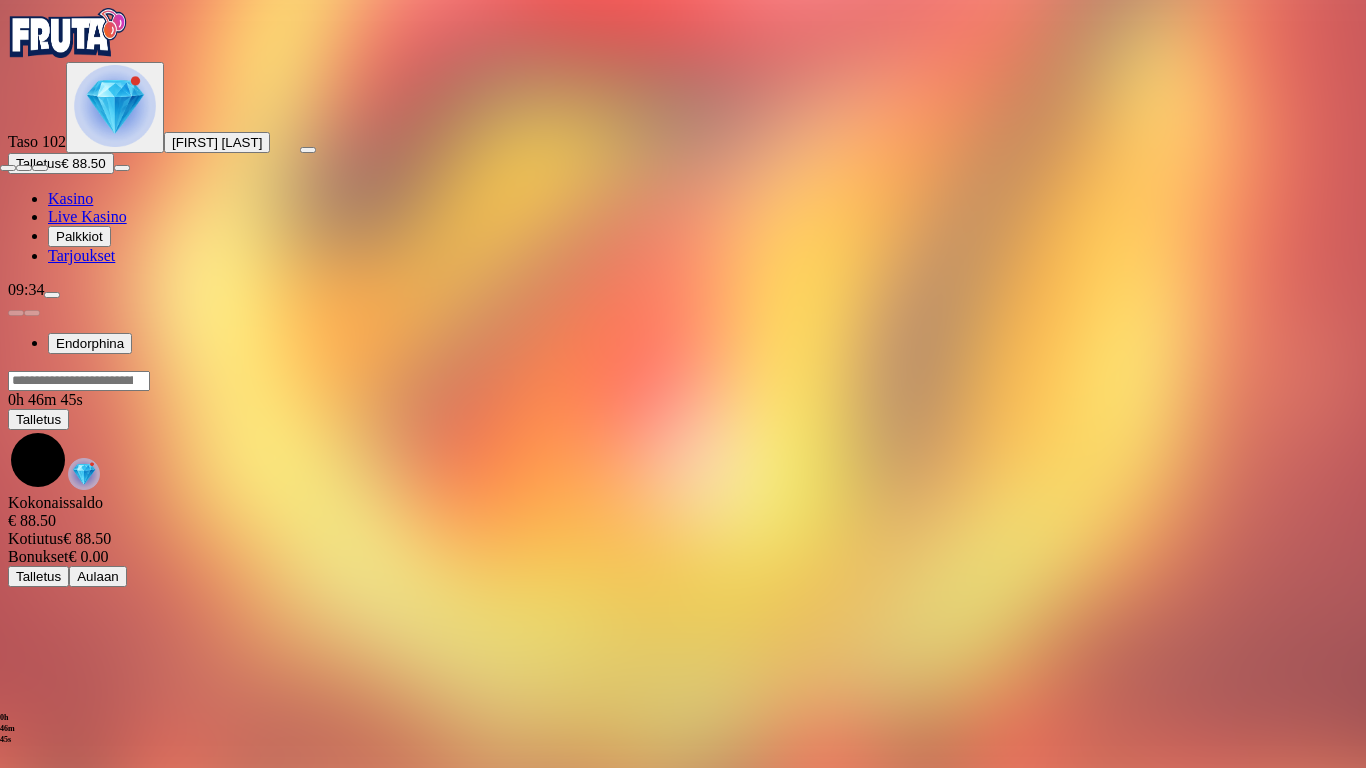 click at bounding box center (8, 168) 